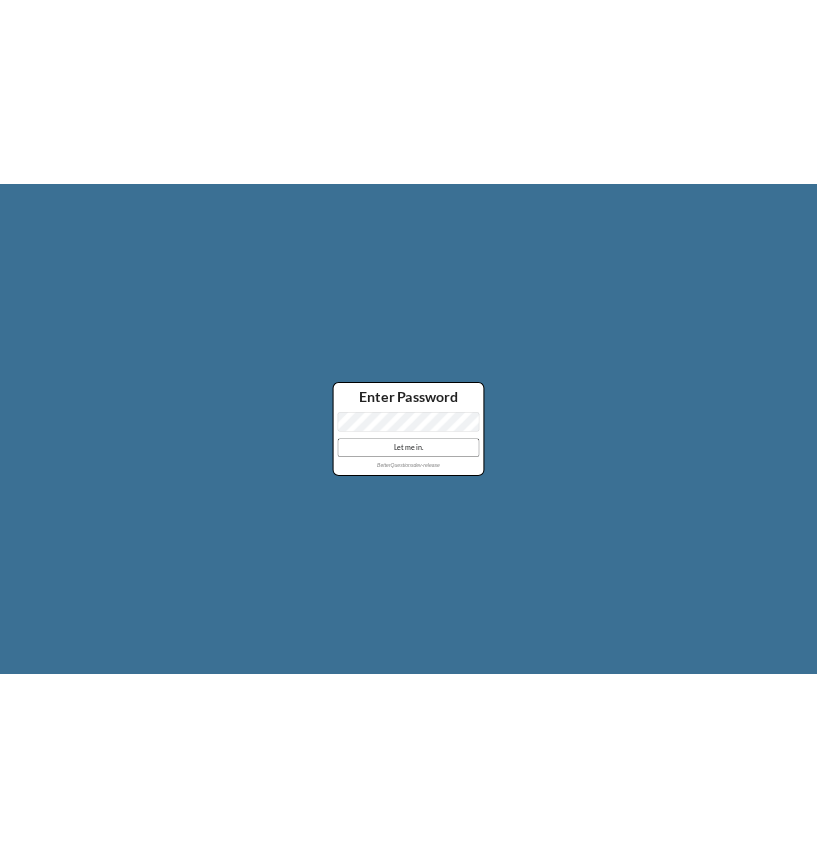 scroll, scrollTop: 0, scrollLeft: 0, axis: both 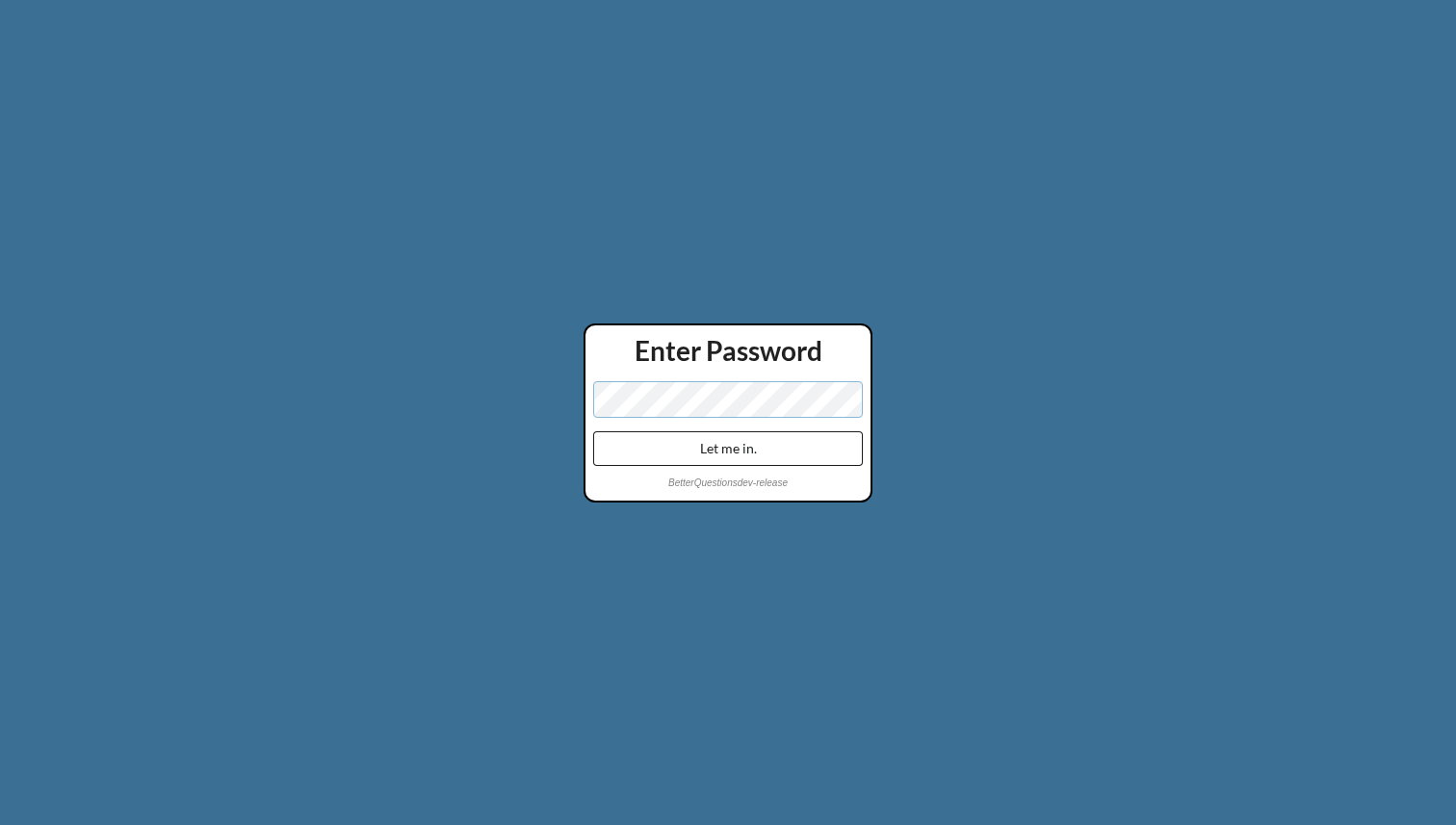 click on "Let me in." at bounding box center [728, 449] 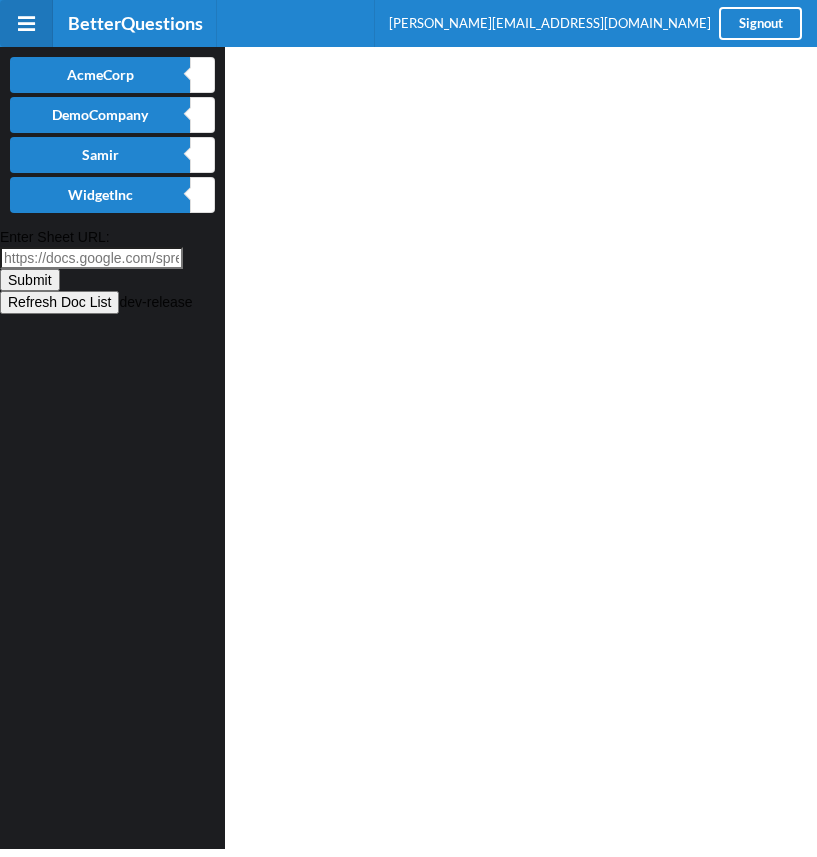 click at bounding box center (521, 448) 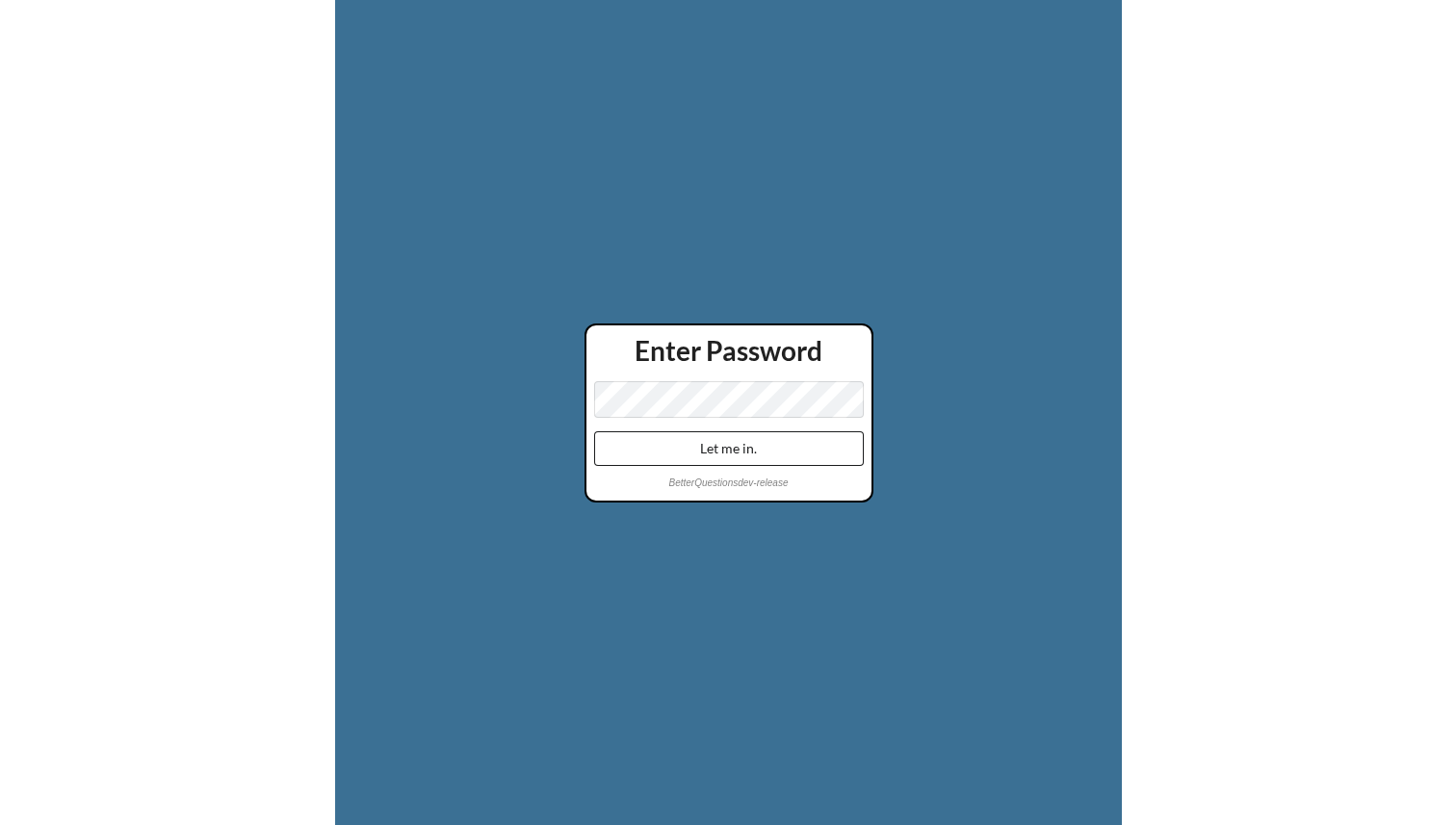 scroll, scrollTop: 0, scrollLeft: 0, axis: both 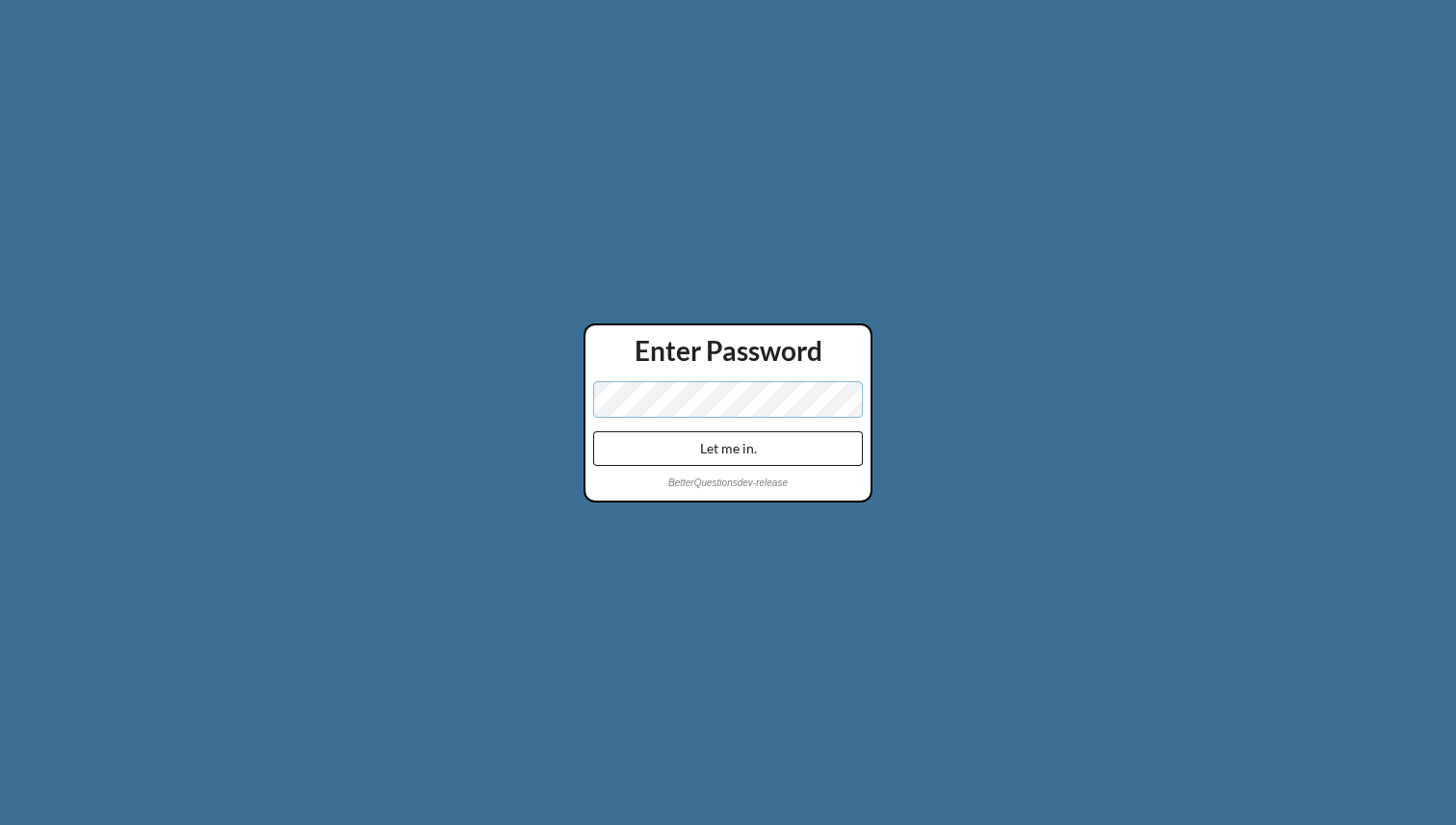 click on "Let me in." at bounding box center (728, 449) 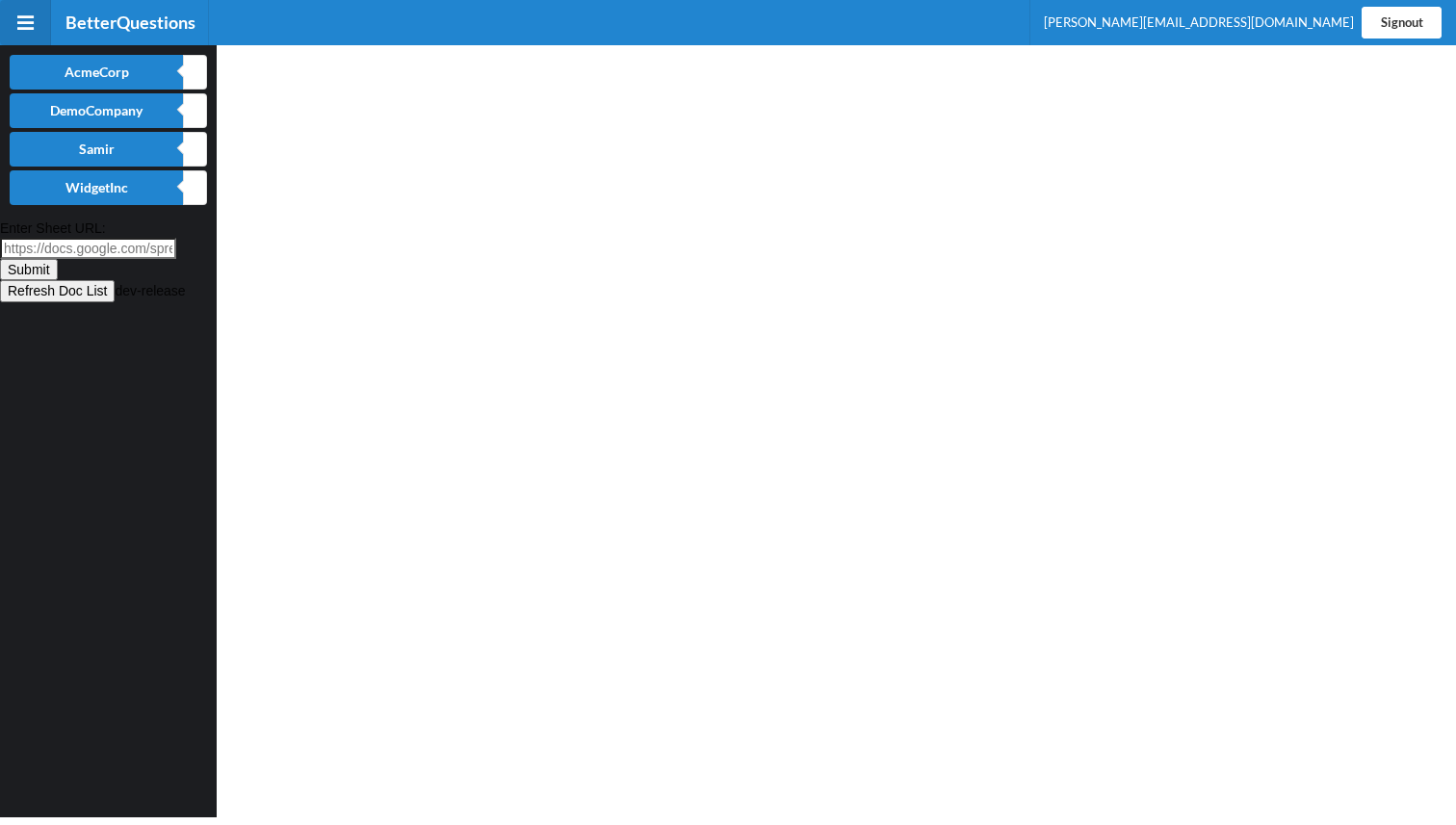 click on "Signout" at bounding box center (1401, 22) 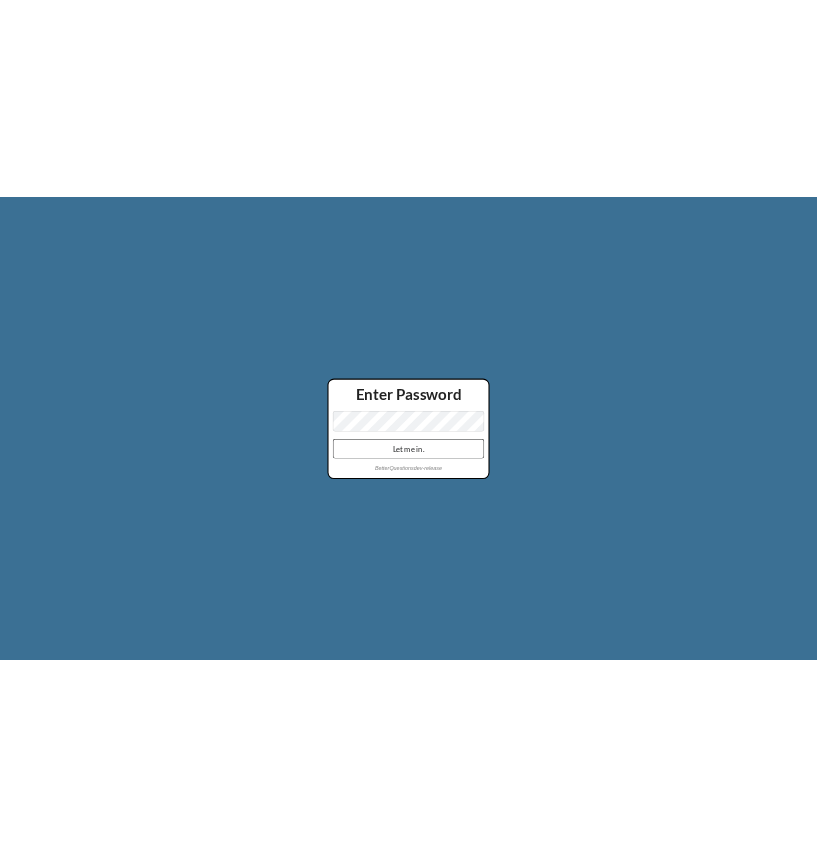 scroll, scrollTop: 0, scrollLeft: 0, axis: both 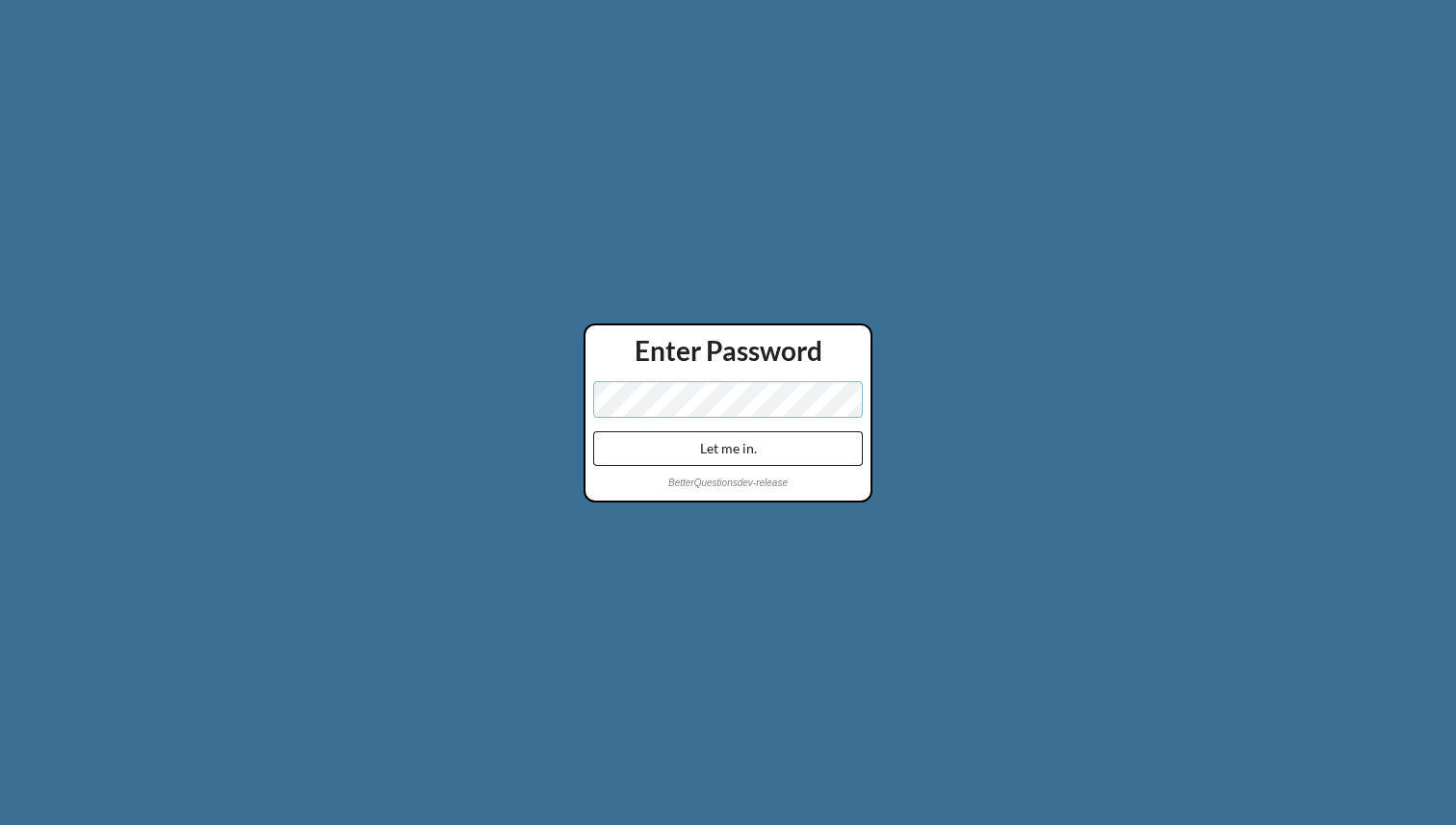 click on "Let me in." at bounding box center (728, 449) 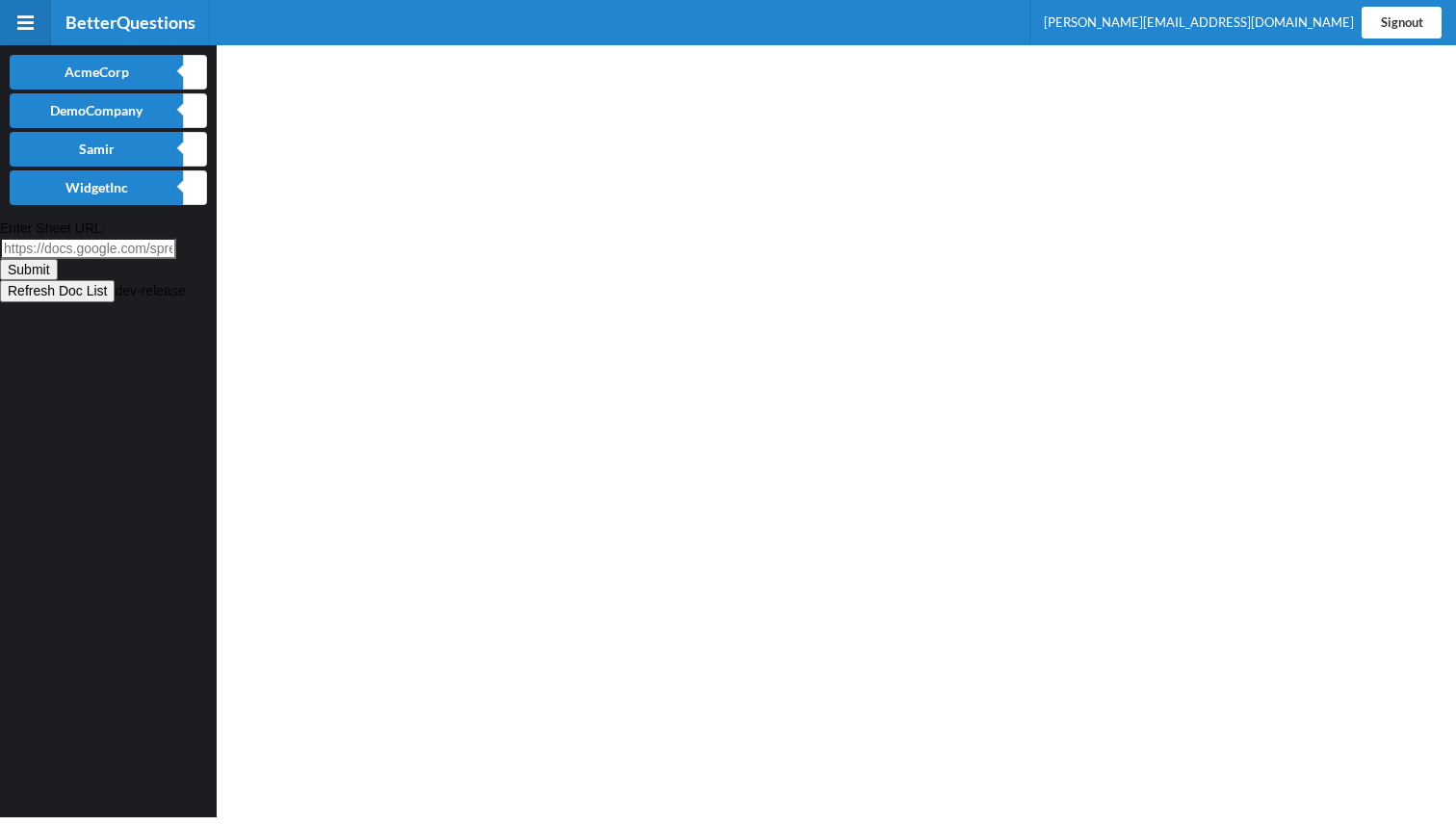 click on "Signout" at bounding box center [1401, 22] 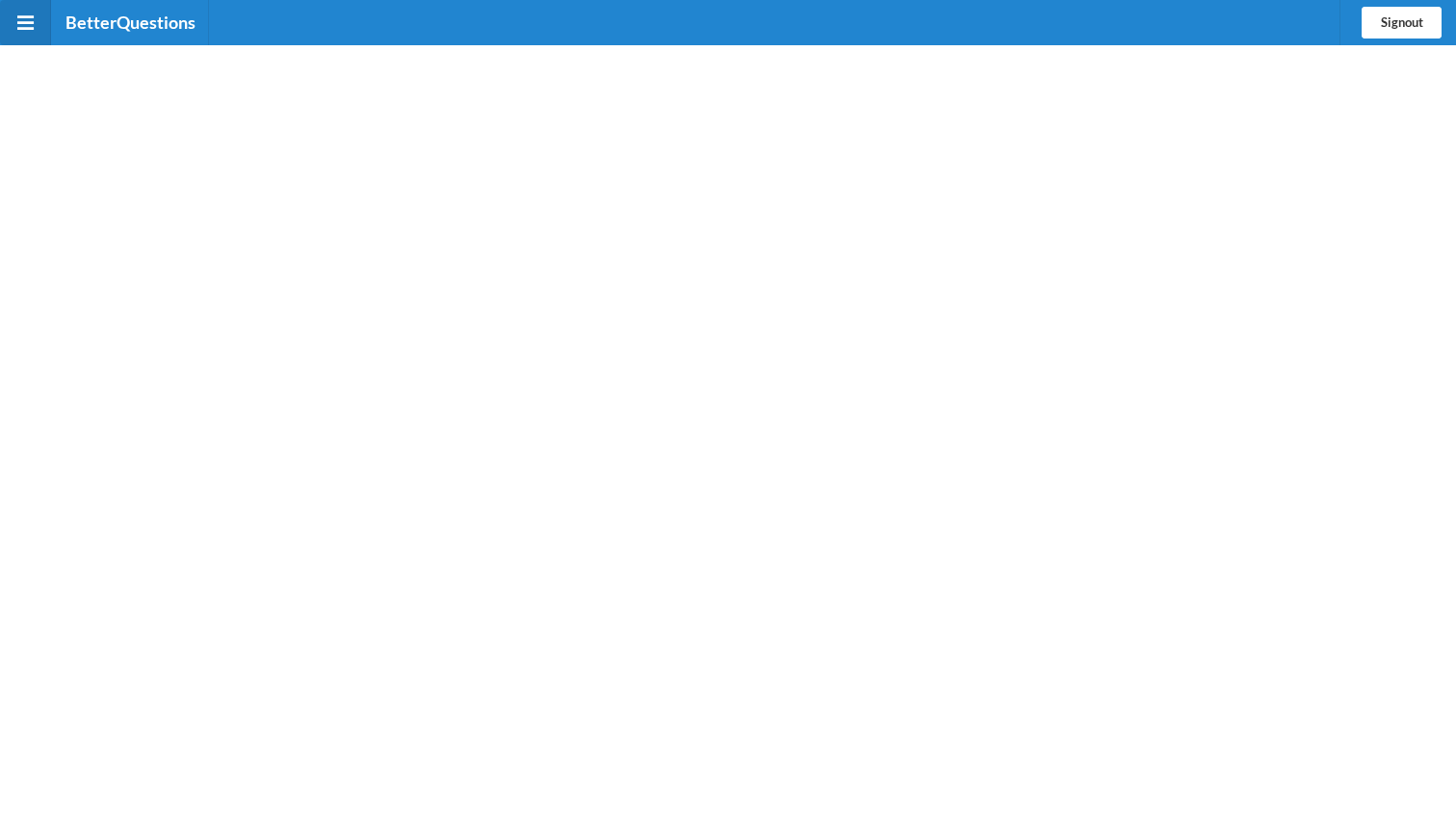 click on "Signout" at bounding box center [1401, 22] 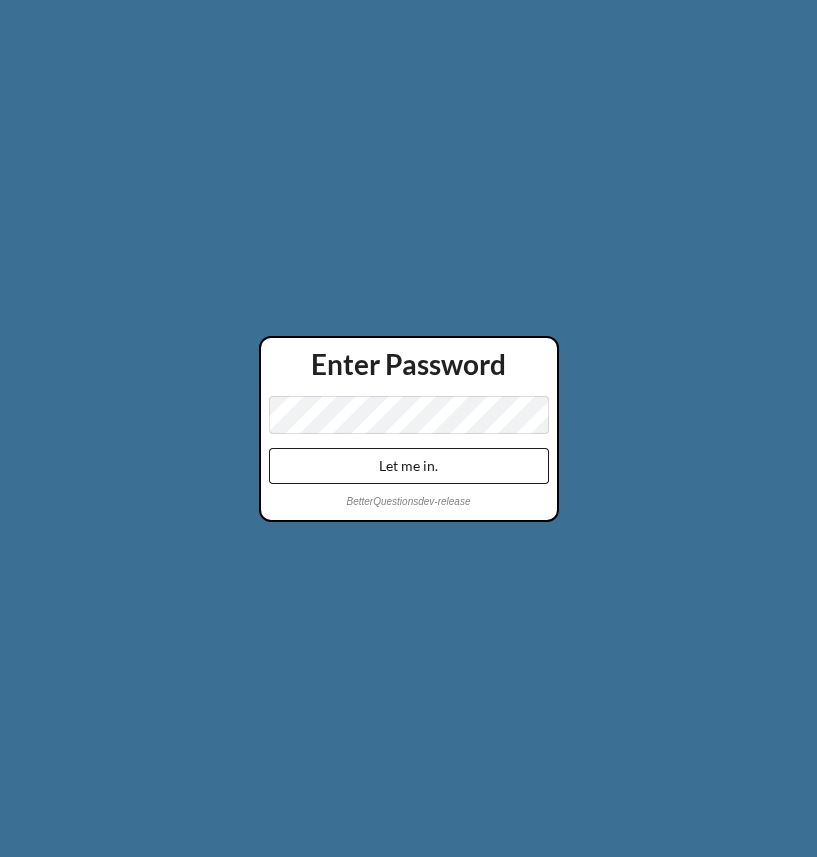 scroll, scrollTop: 0, scrollLeft: 0, axis: both 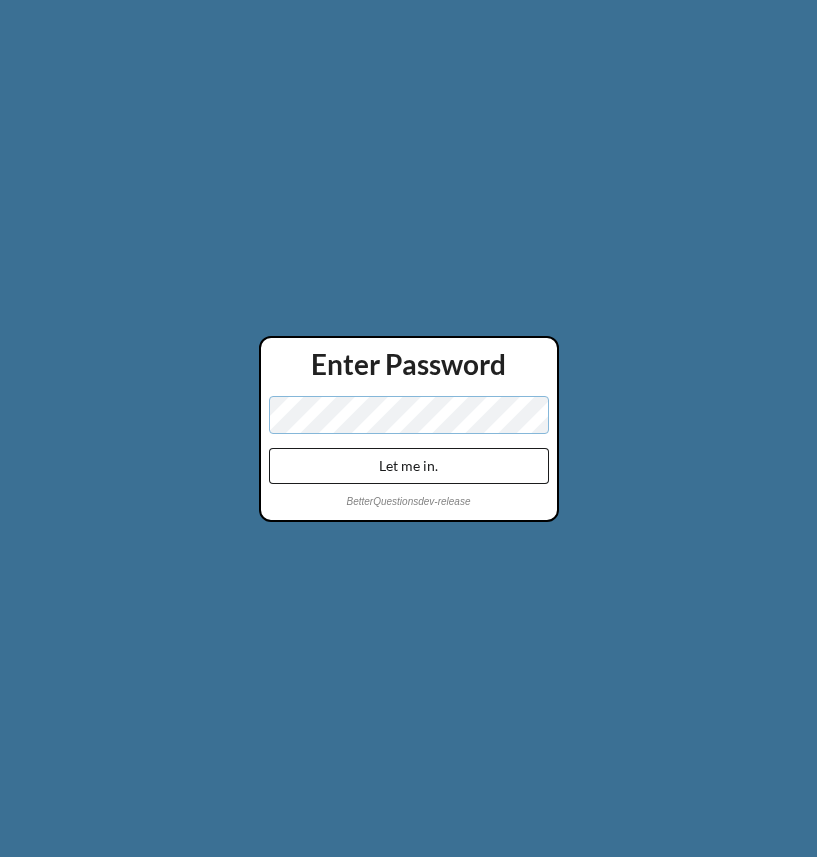 click on "Let me in." at bounding box center [409, 466] 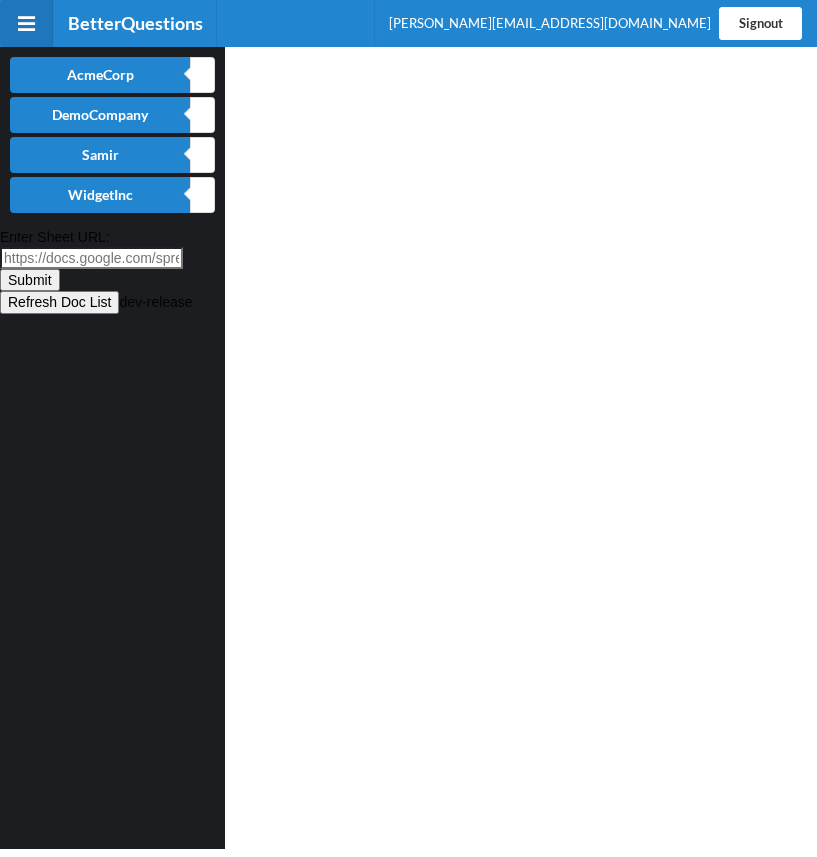 click on "Signout" at bounding box center [760, 23] 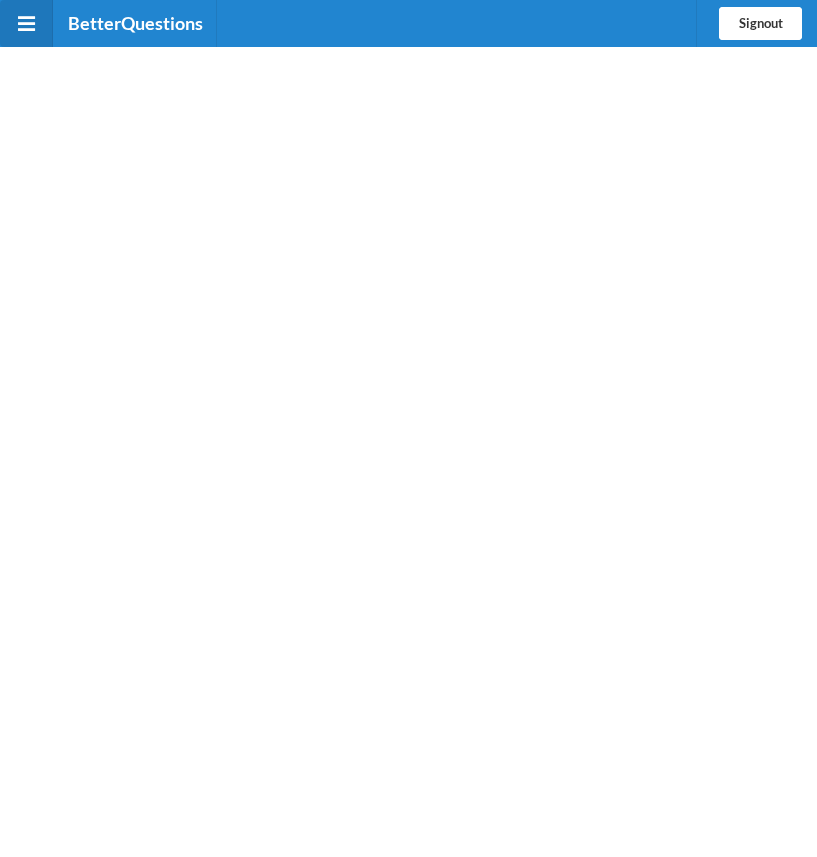 click on "Signout" at bounding box center [760, 23] 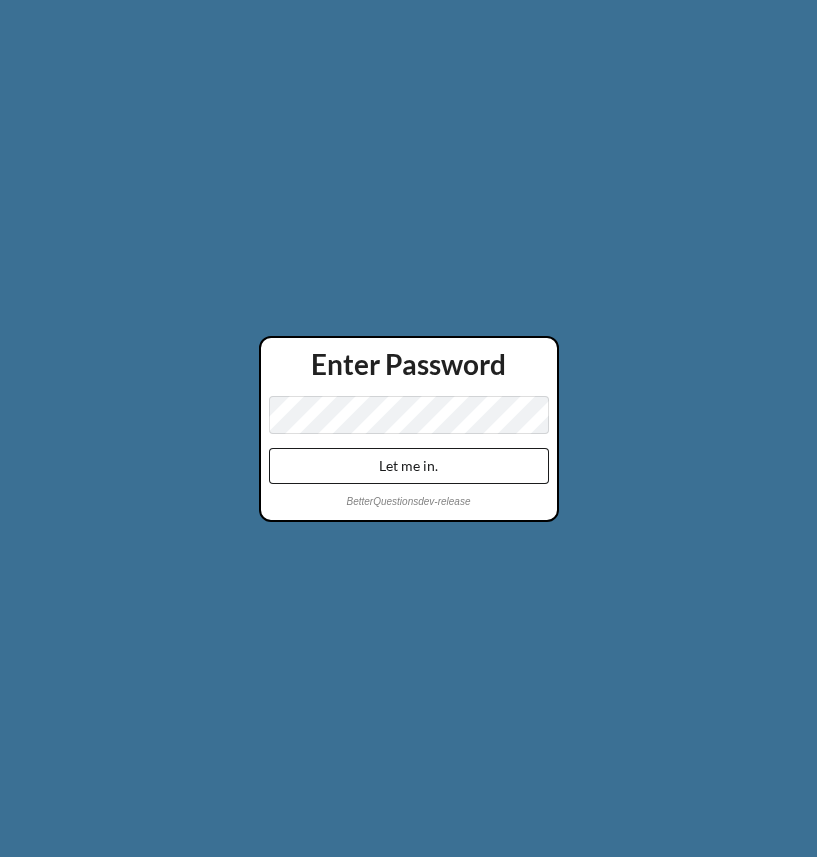 scroll, scrollTop: 0, scrollLeft: 0, axis: both 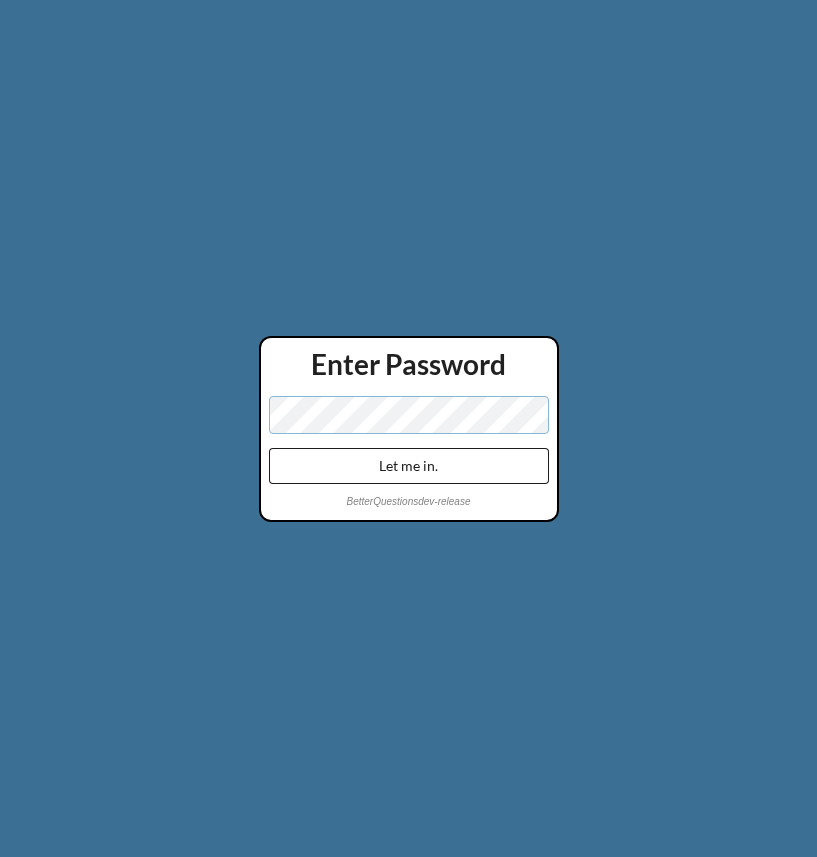 click on "Let me in." at bounding box center [409, 466] 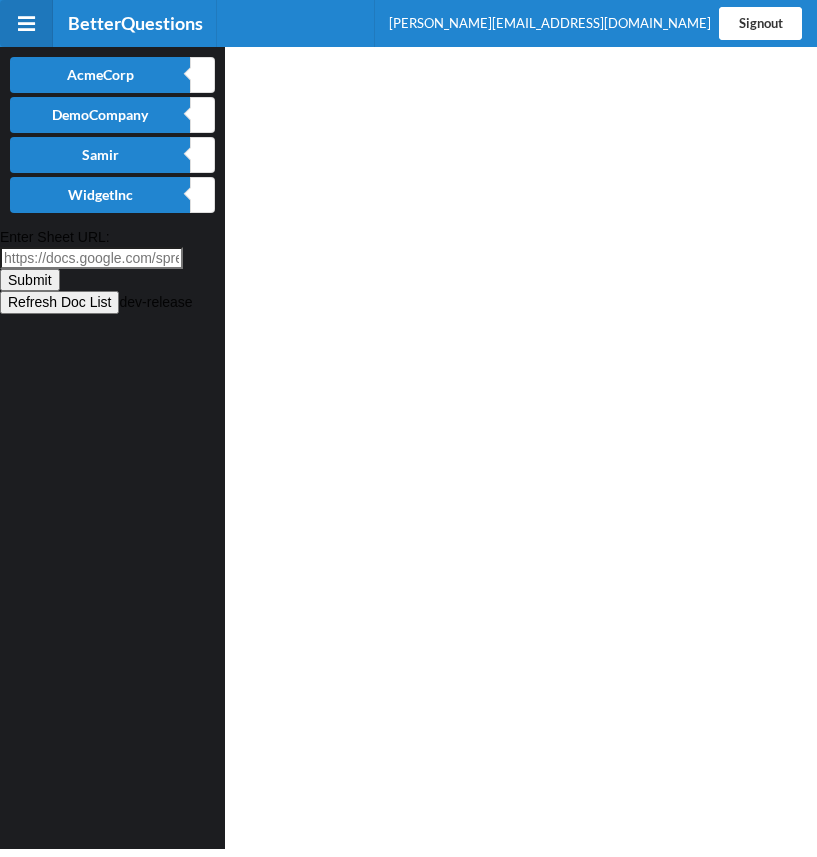 click on "Signout" at bounding box center (760, 23) 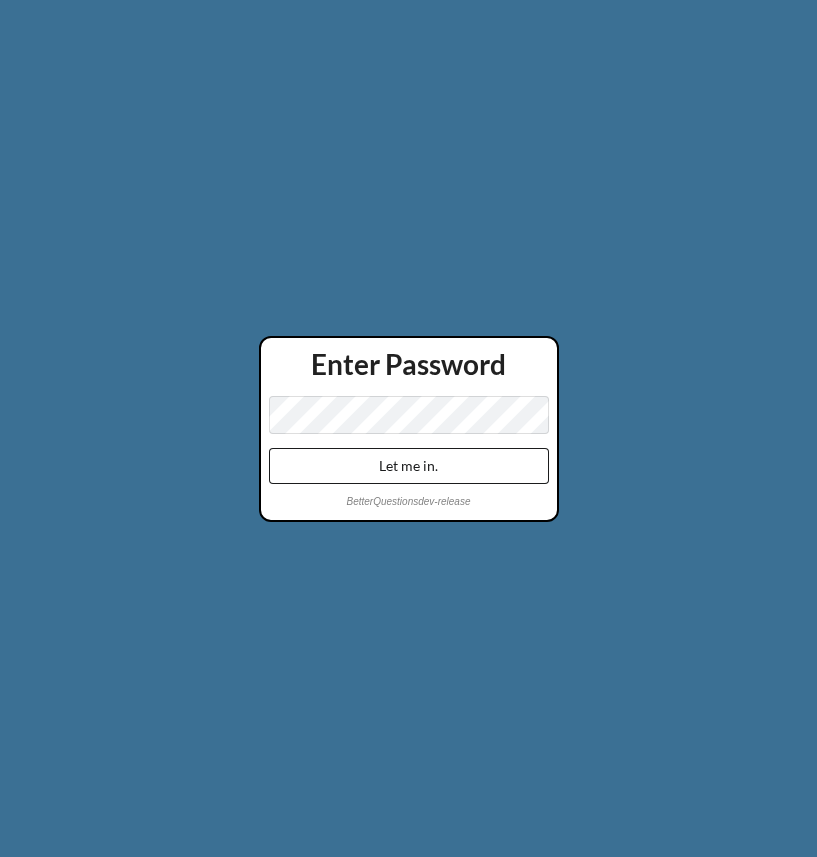 scroll, scrollTop: 0, scrollLeft: 0, axis: both 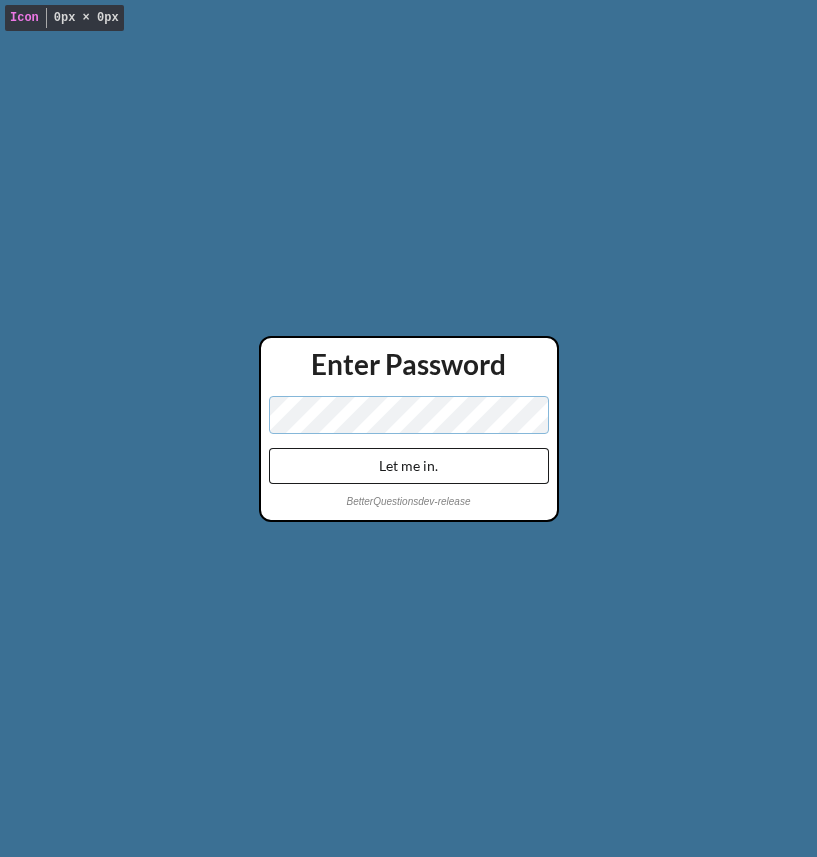 click on "Let me in." at bounding box center (409, 466) 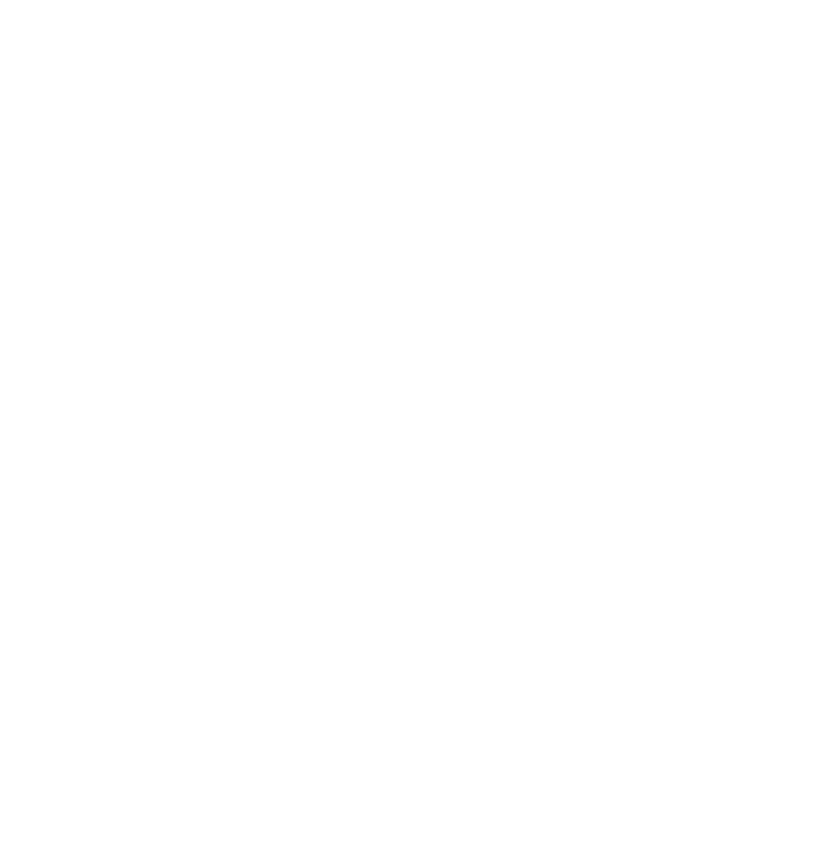 scroll, scrollTop: 0, scrollLeft: 0, axis: both 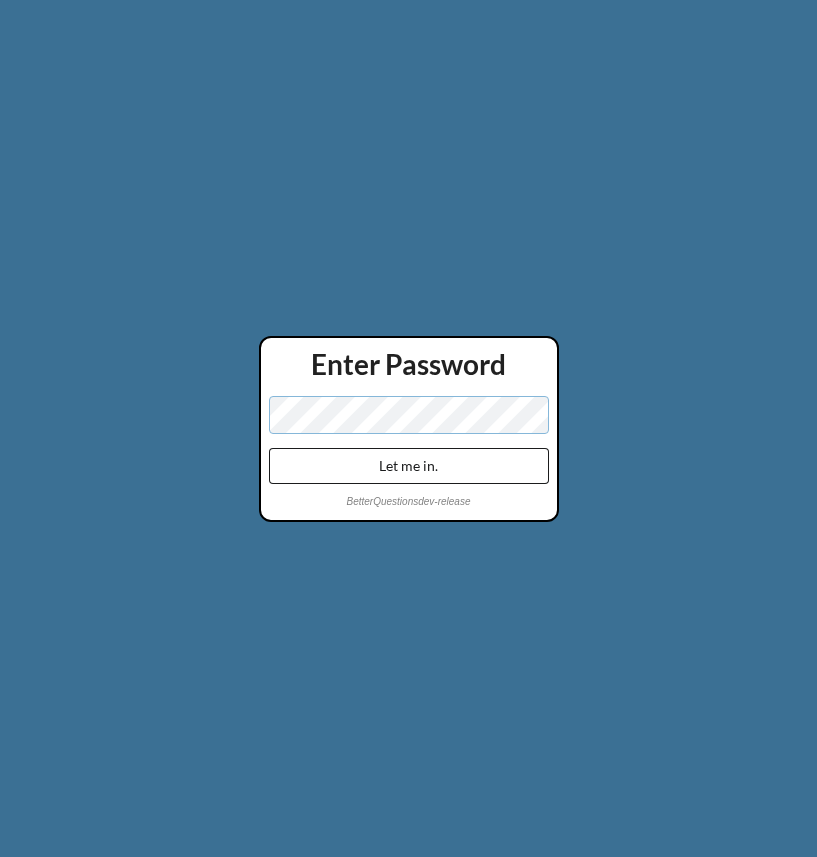 click on "Let me in." at bounding box center (409, 466) 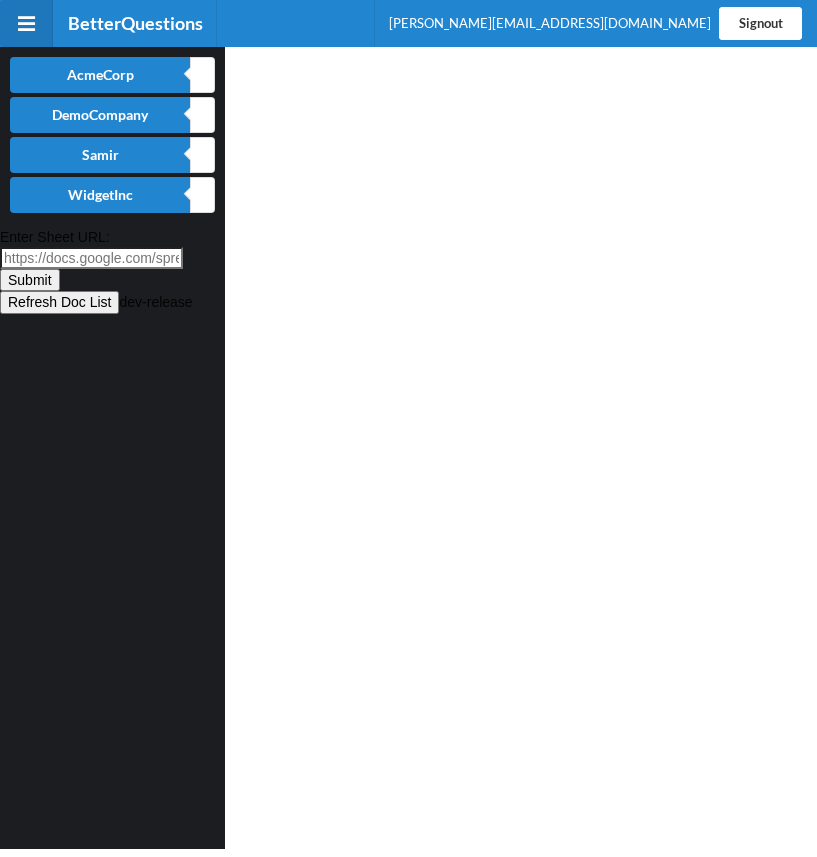 click on "Signout" at bounding box center [760, 23] 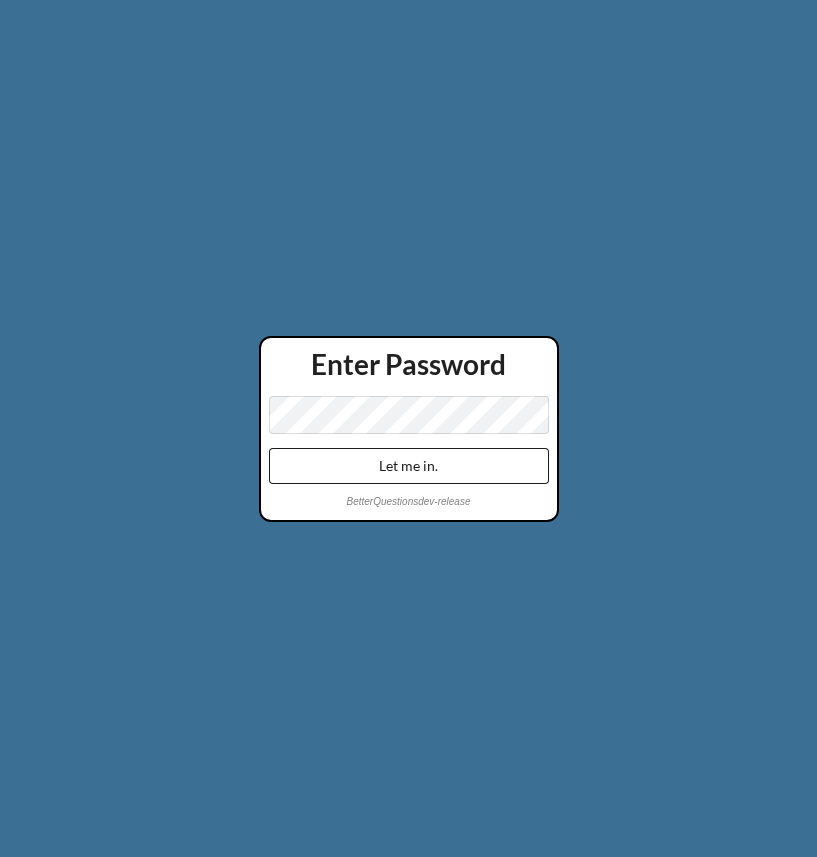 scroll, scrollTop: 0, scrollLeft: 0, axis: both 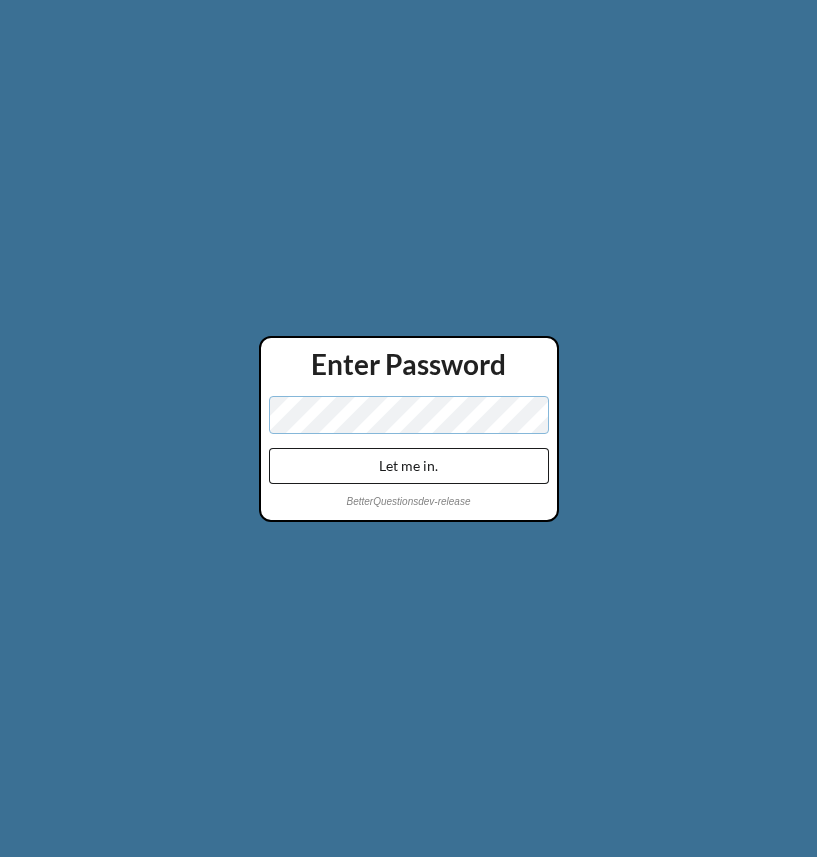 click on "Let me in." at bounding box center (409, 466) 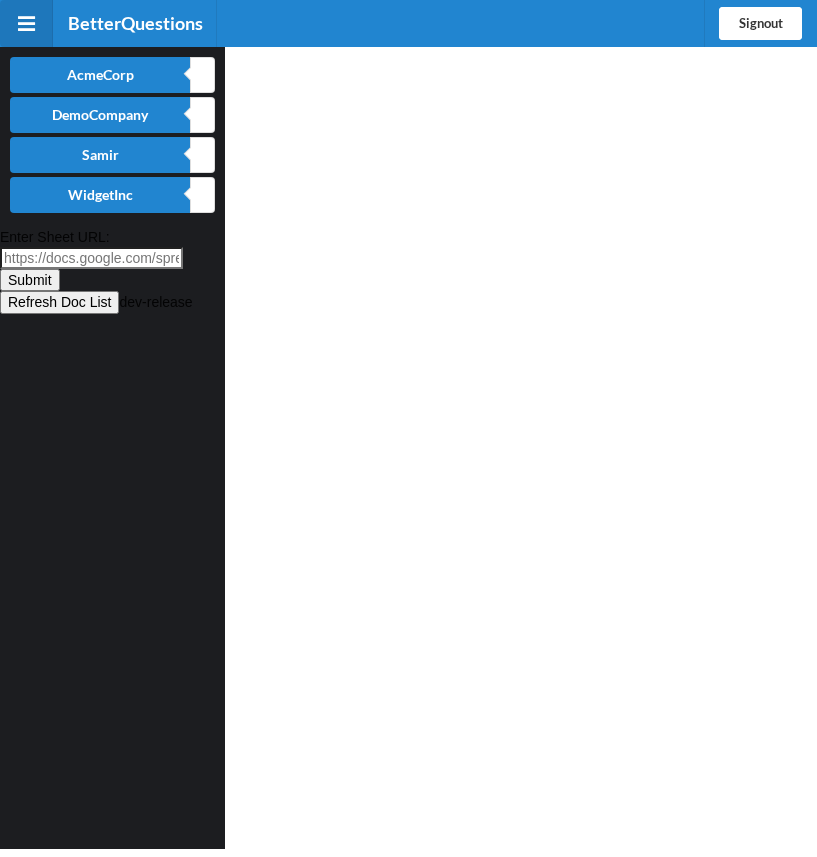 click on "Signout" at bounding box center [760, 23] 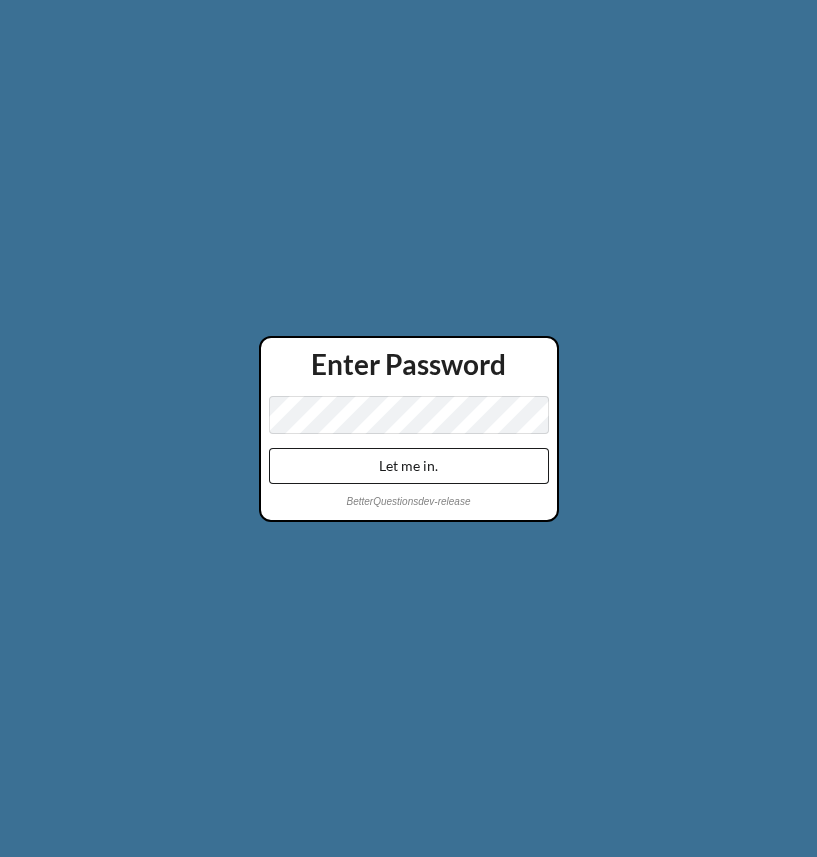 scroll, scrollTop: 0, scrollLeft: 0, axis: both 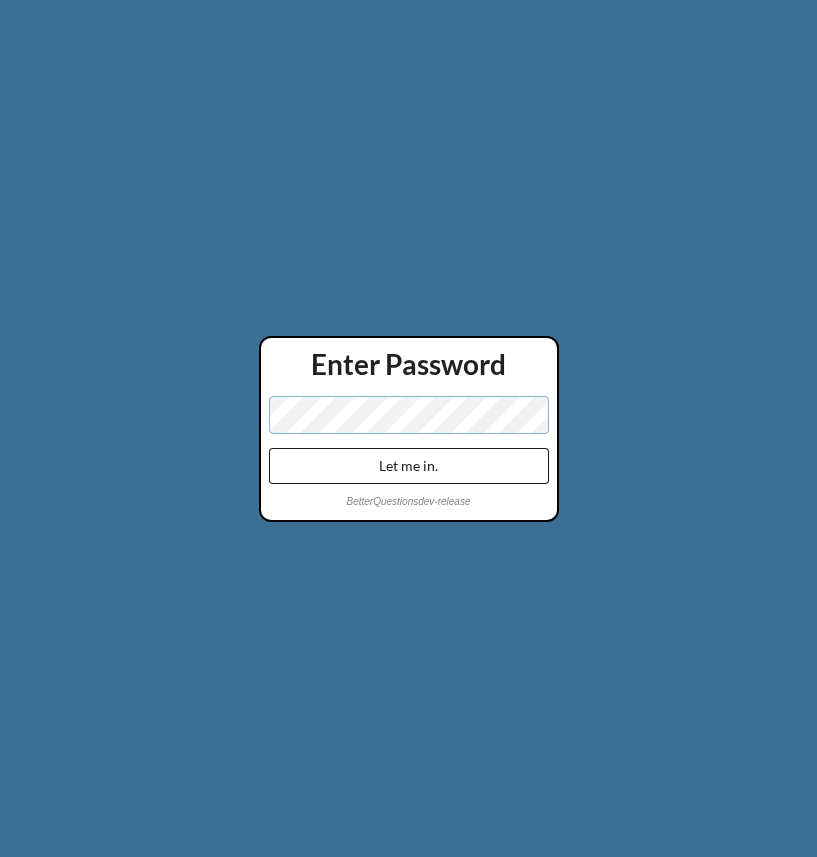 click on "Let me in." at bounding box center [409, 466] 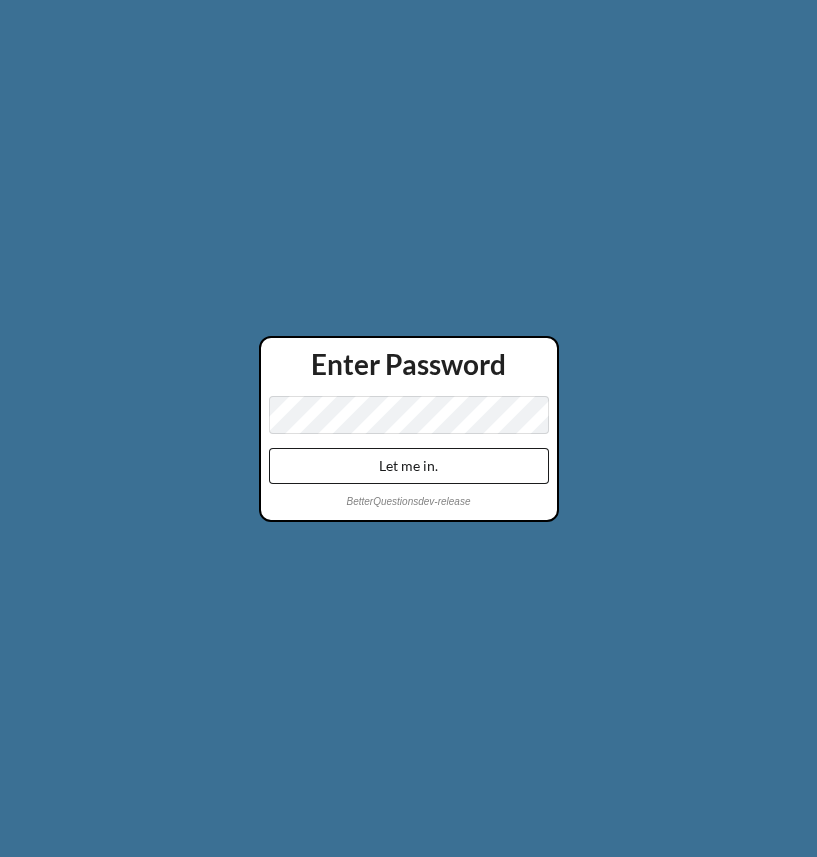 scroll, scrollTop: 0, scrollLeft: 0, axis: both 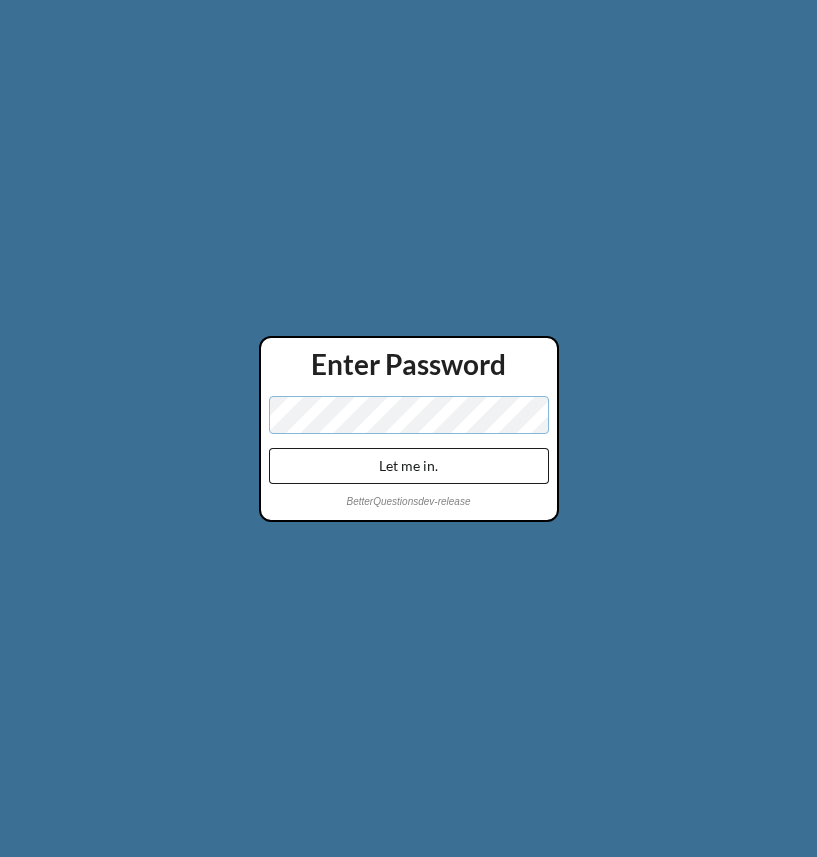 click on "Let me in." at bounding box center (409, 466) 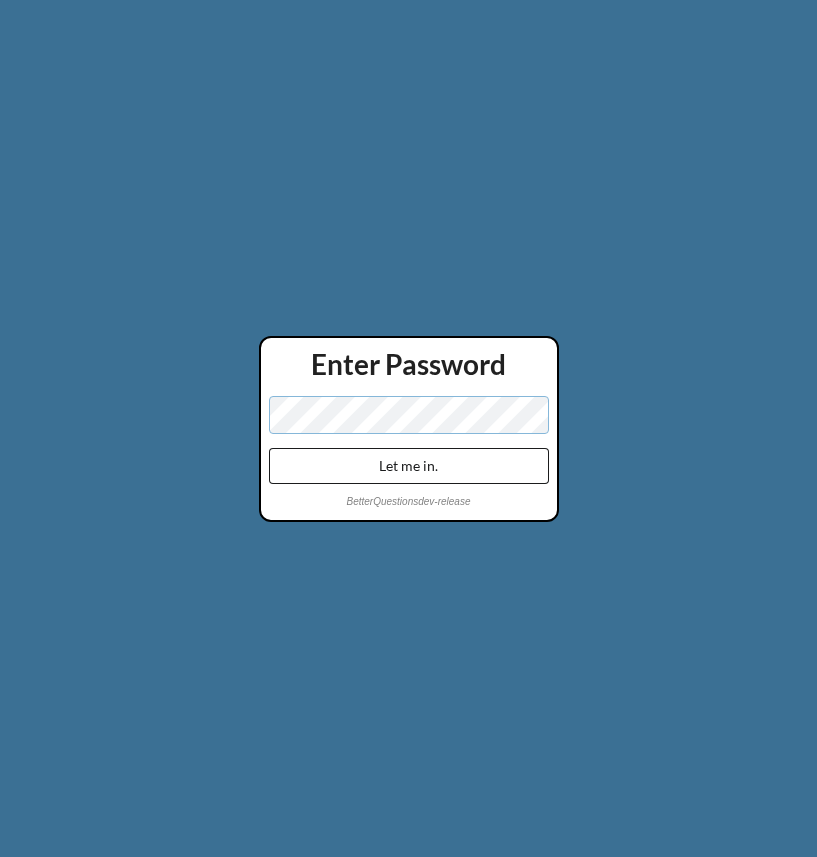 click on "Let me in." at bounding box center [409, 466] 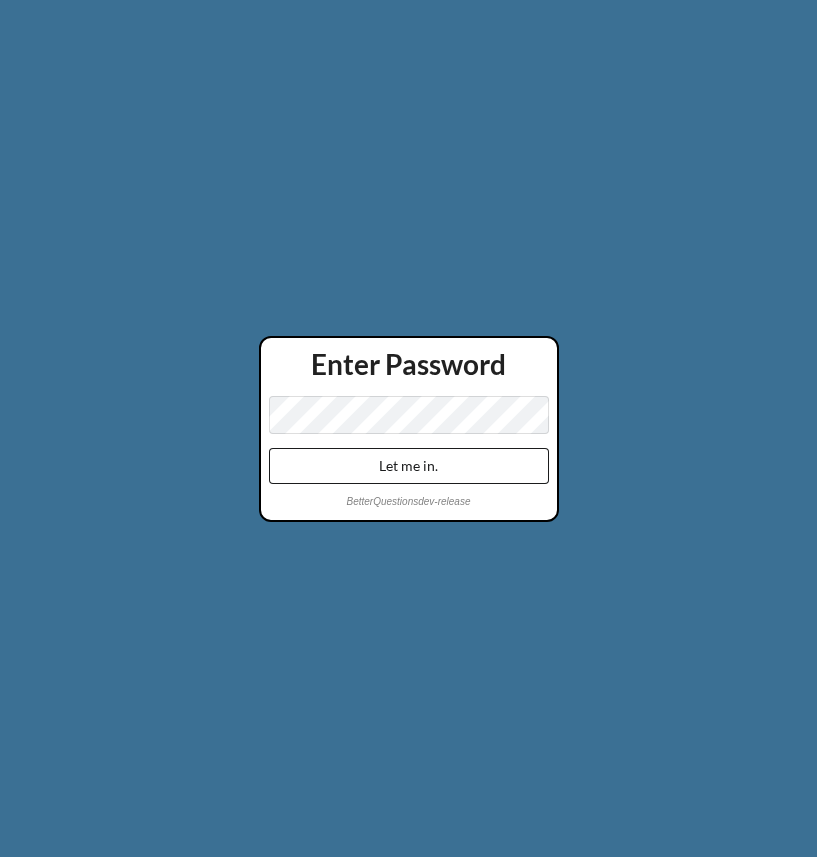 scroll, scrollTop: 0, scrollLeft: 0, axis: both 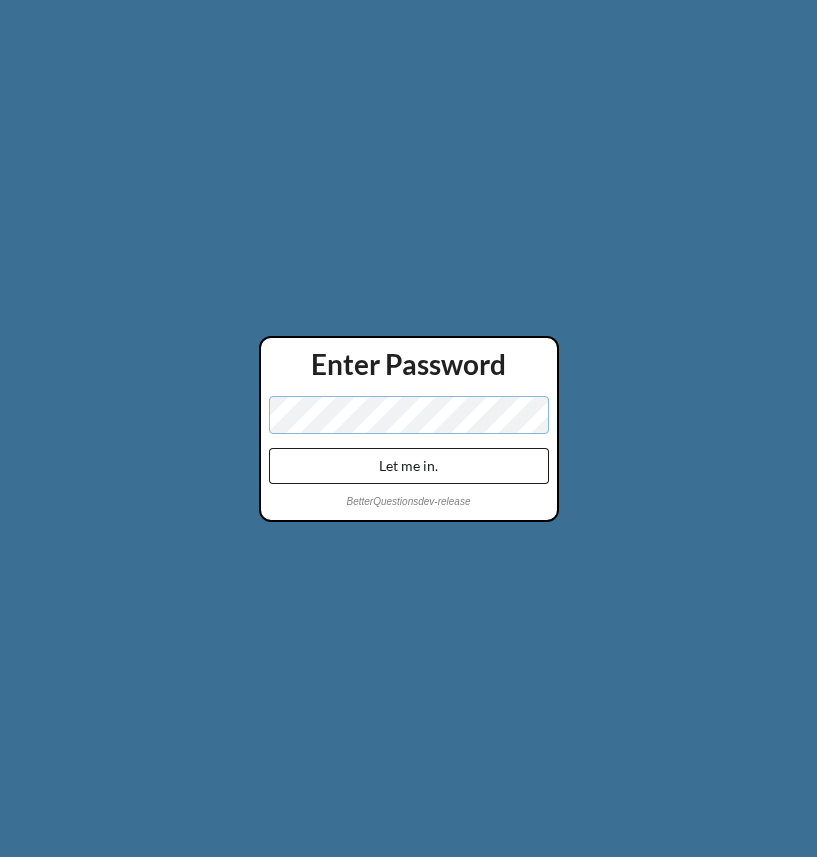 click on "Let me in." at bounding box center (409, 466) 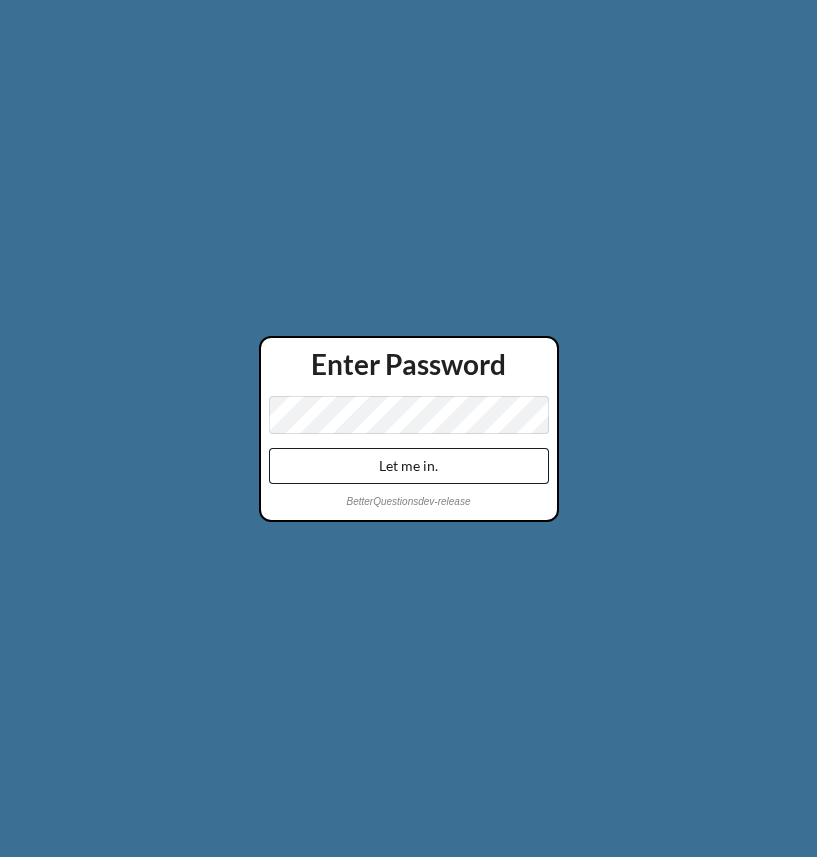 scroll, scrollTop: 0, scrollLeft: 0, axis: both 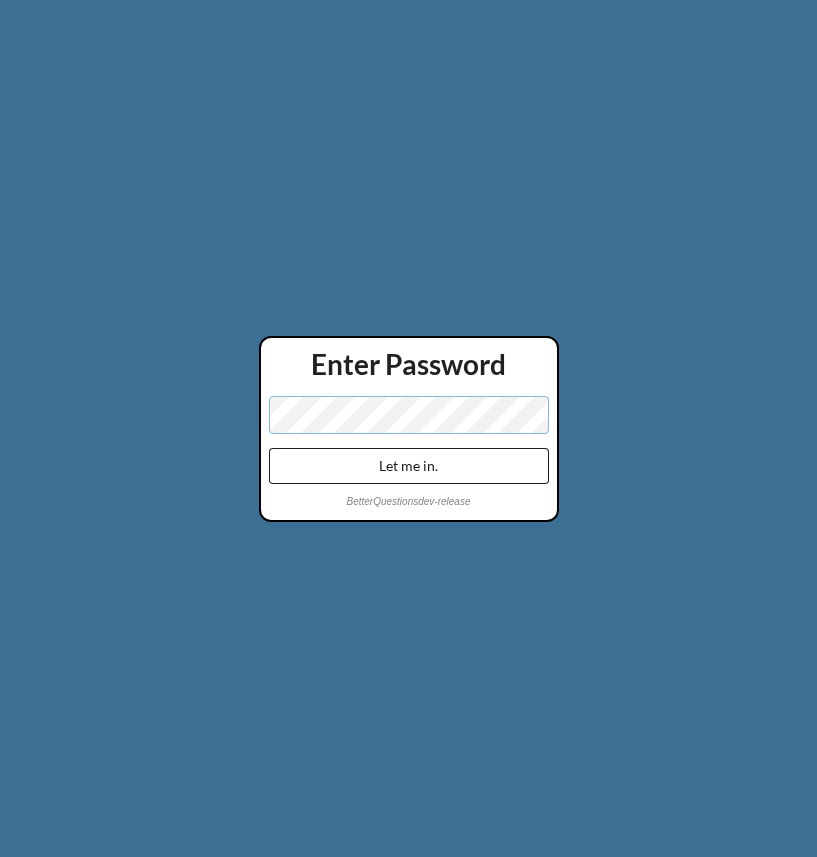 click on "Let me in." at bounding box center [409, 466] 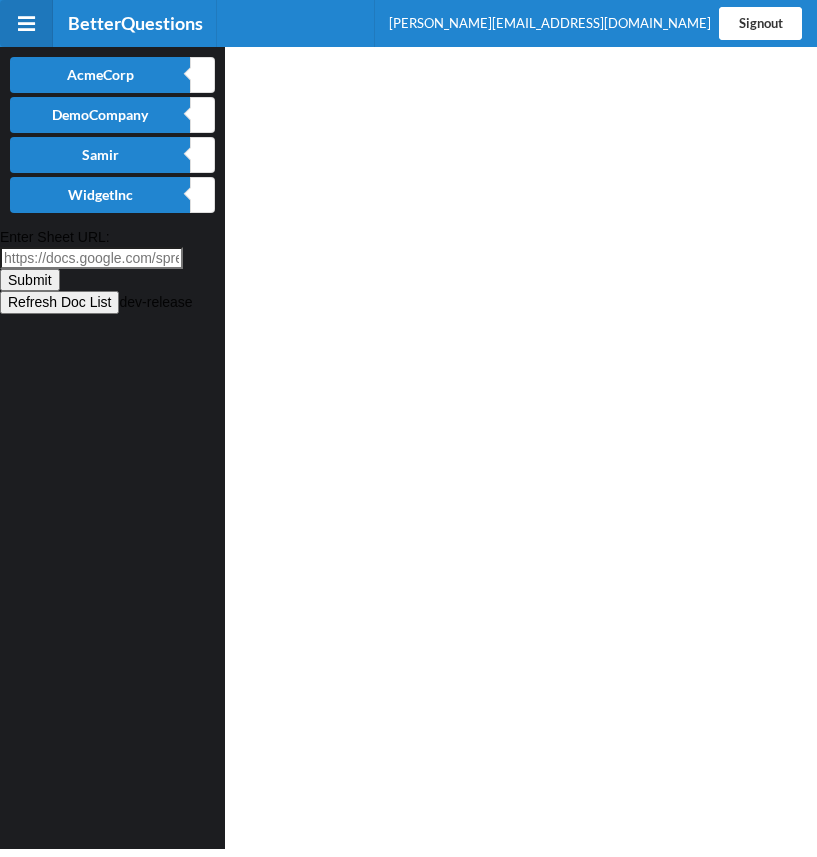 click on "Signout" at bounding box center [760, 23] 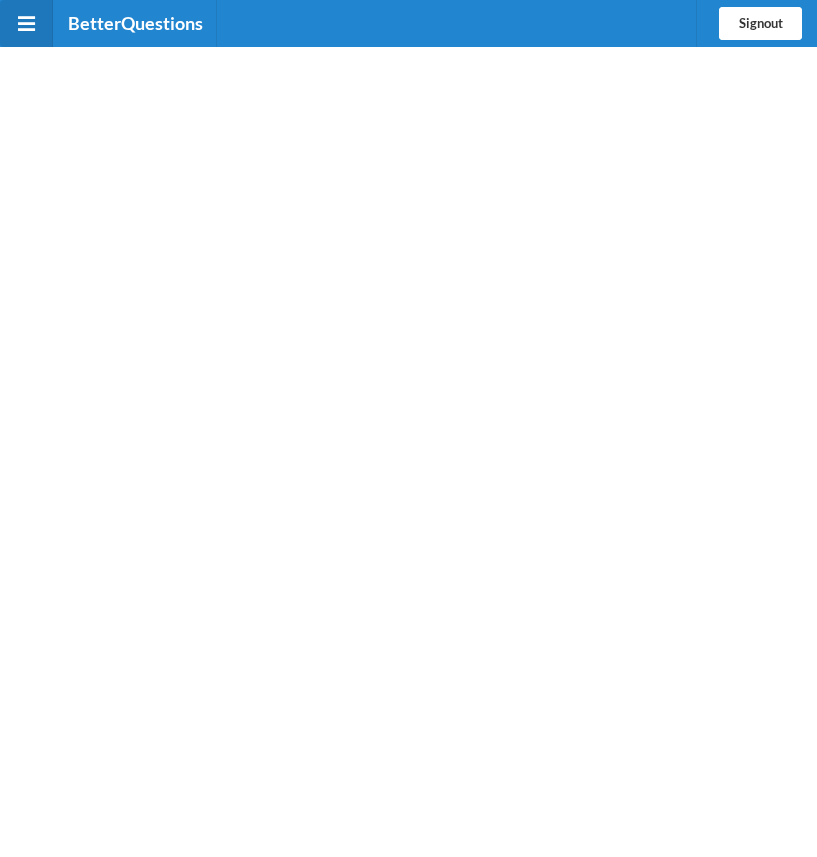 click on "Signout" 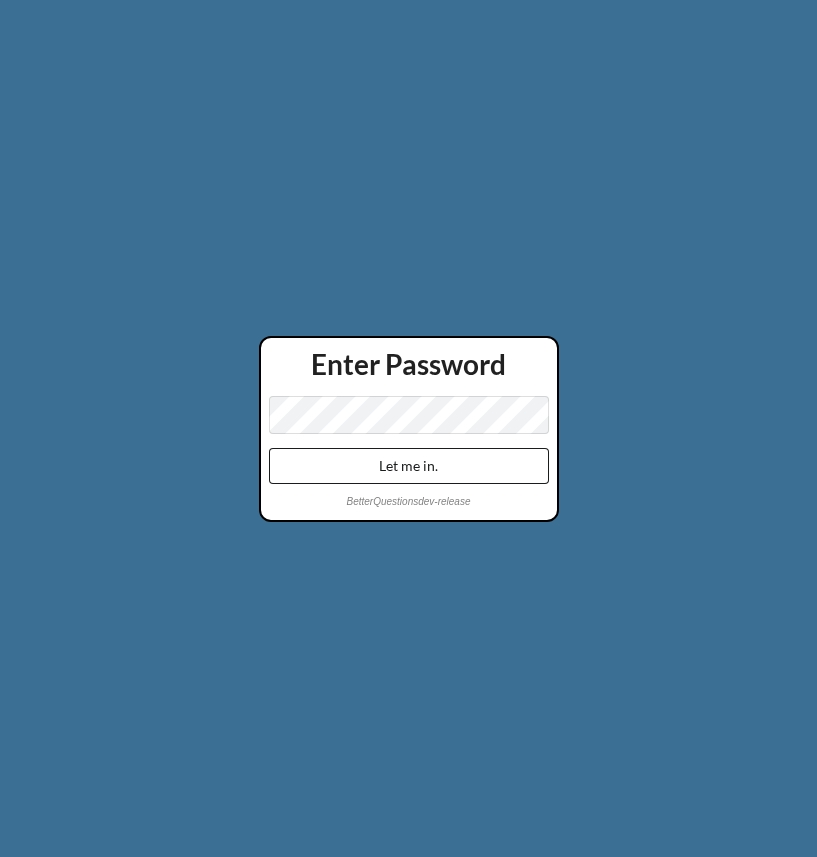 scroll, scrollTop: 0, scrollLeft: 0, axis: both 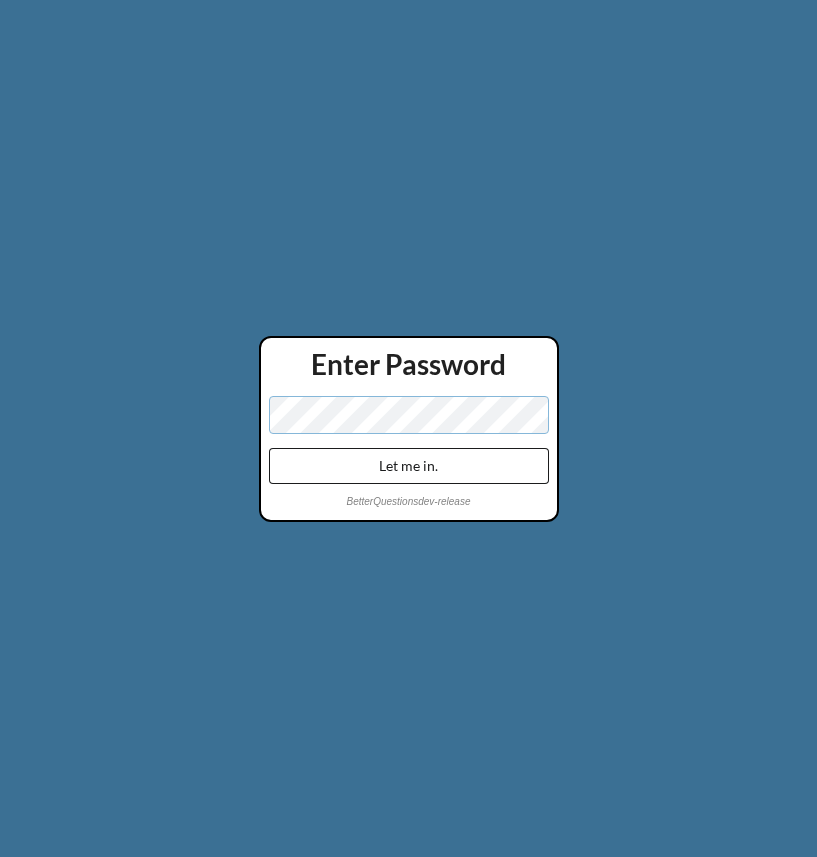 click on "Let me in." at bounding box center (409, 466) 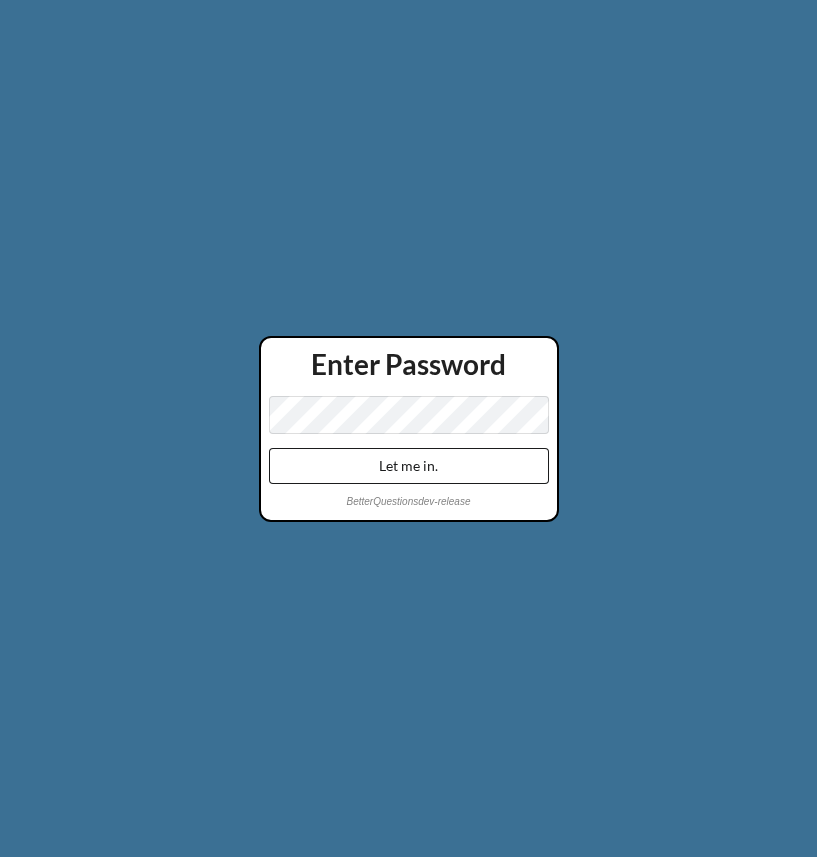 scroll, scrollTop: 0, scrollLeft: 0, axis: both 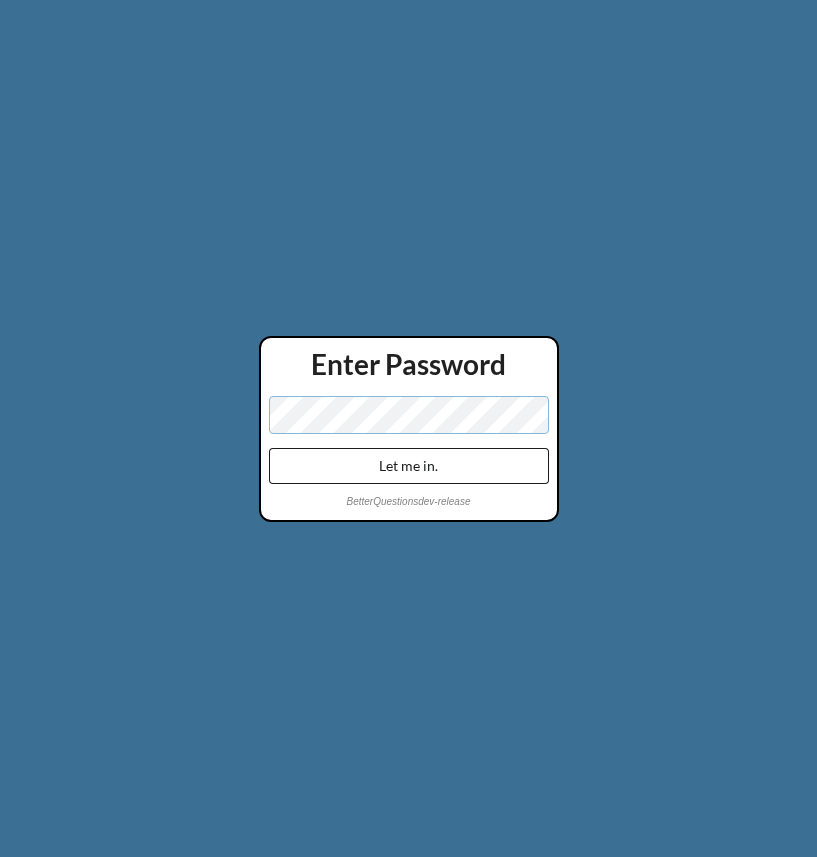 click on "Let me in." at bounding box center (409, 466) 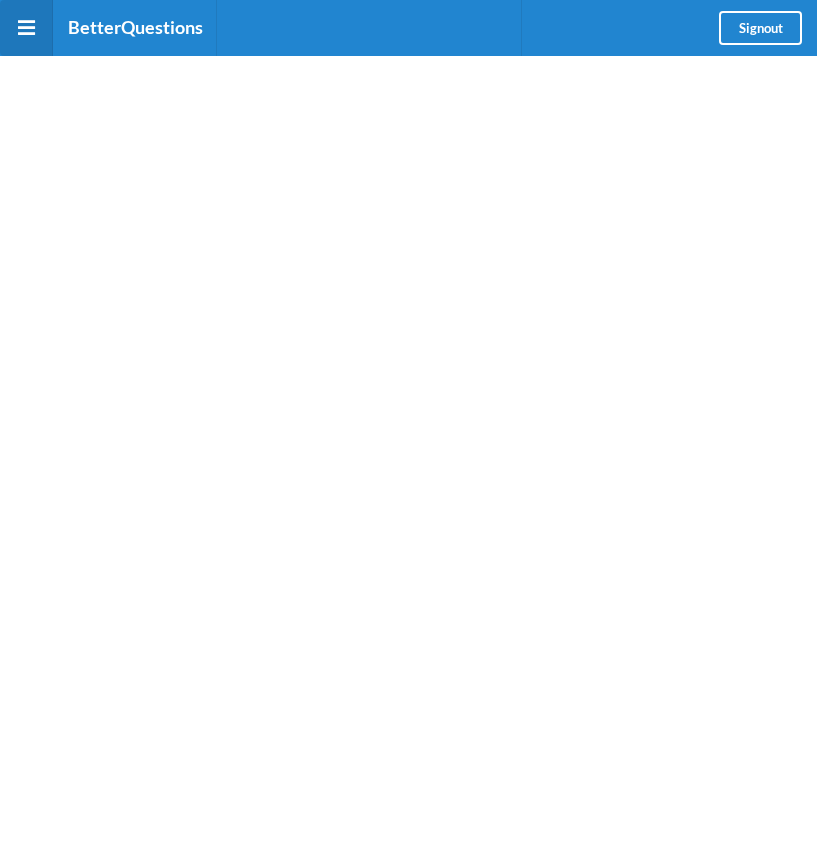 click at bounding box center (26, 28) 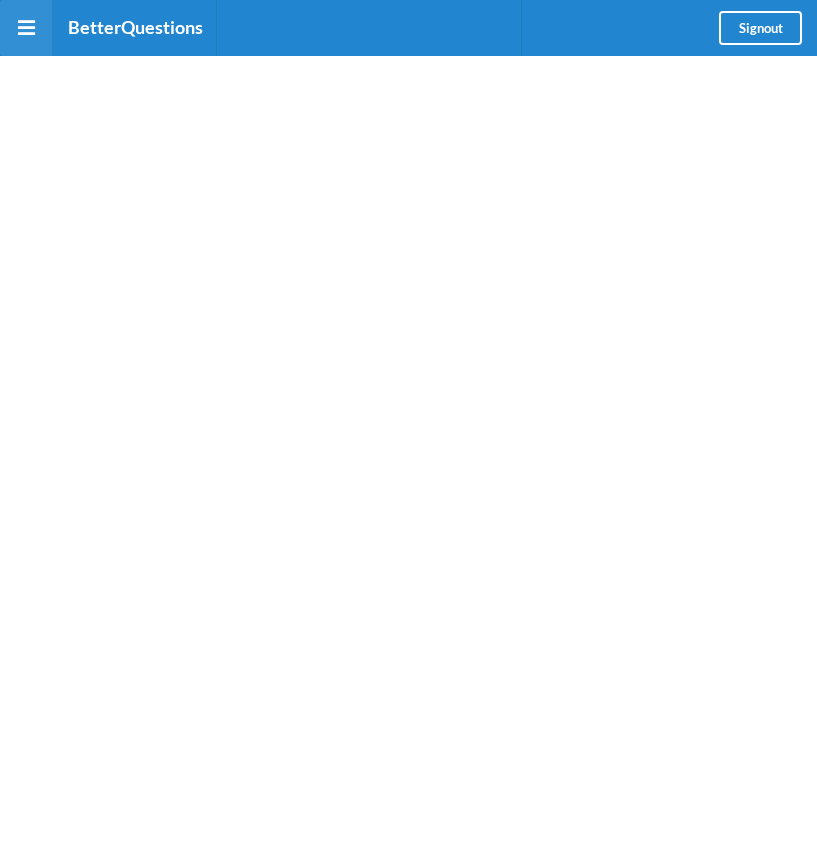 click at bounding box center (26, 28) 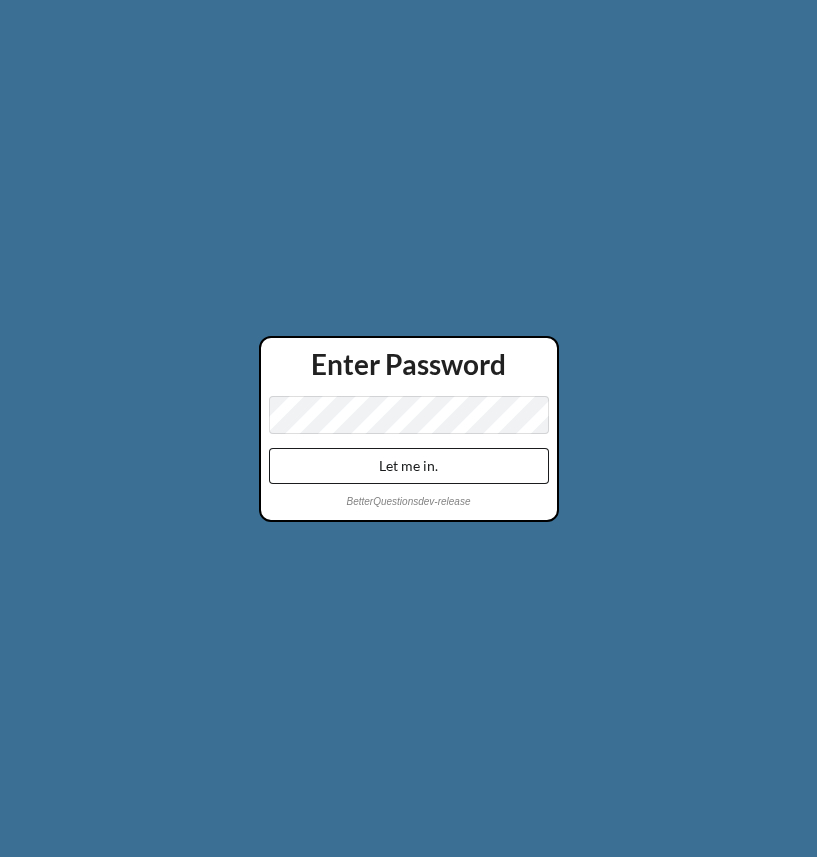 scroll, scrollTop: 0, scrollLeft: 0, axis: both 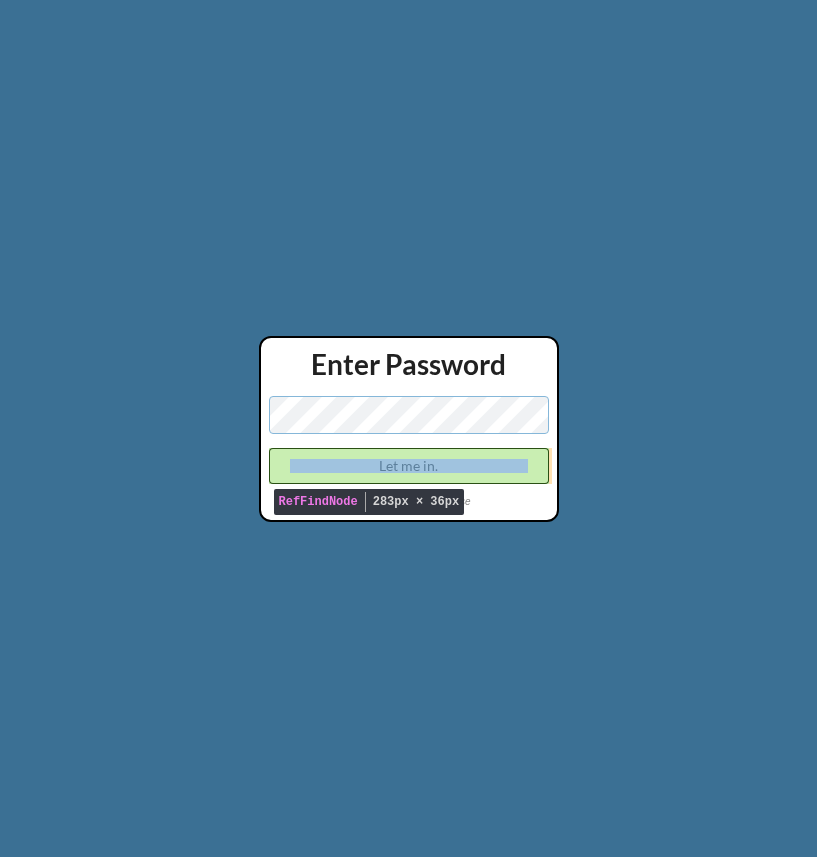 click on "Let me in." at bounding box center [409, 466] 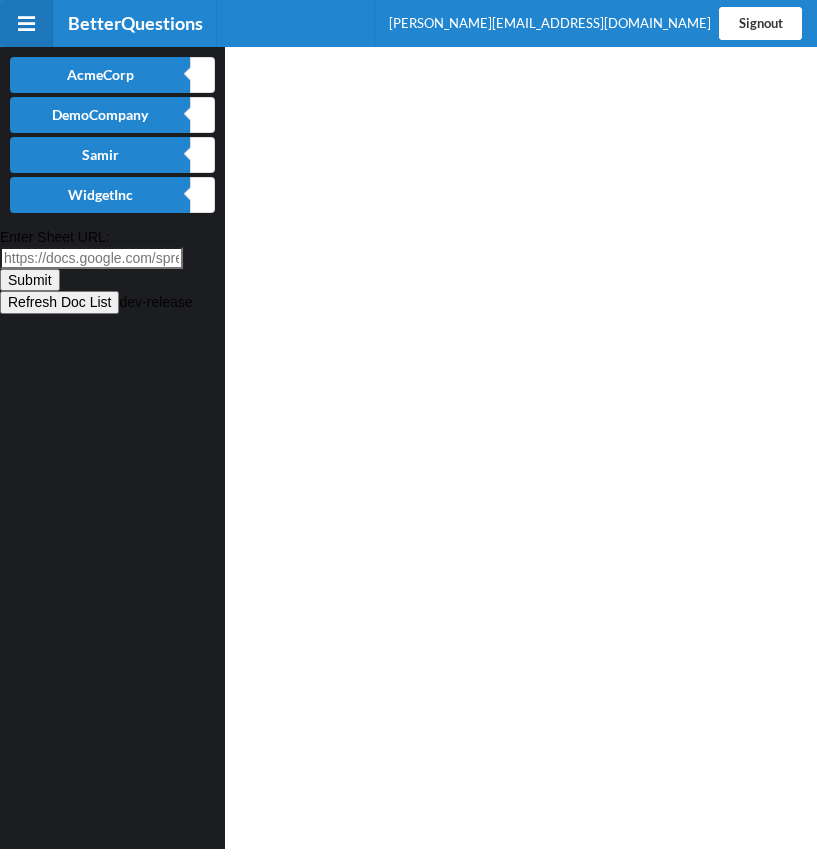 click on "Signout" at bounding box center (760, 23) 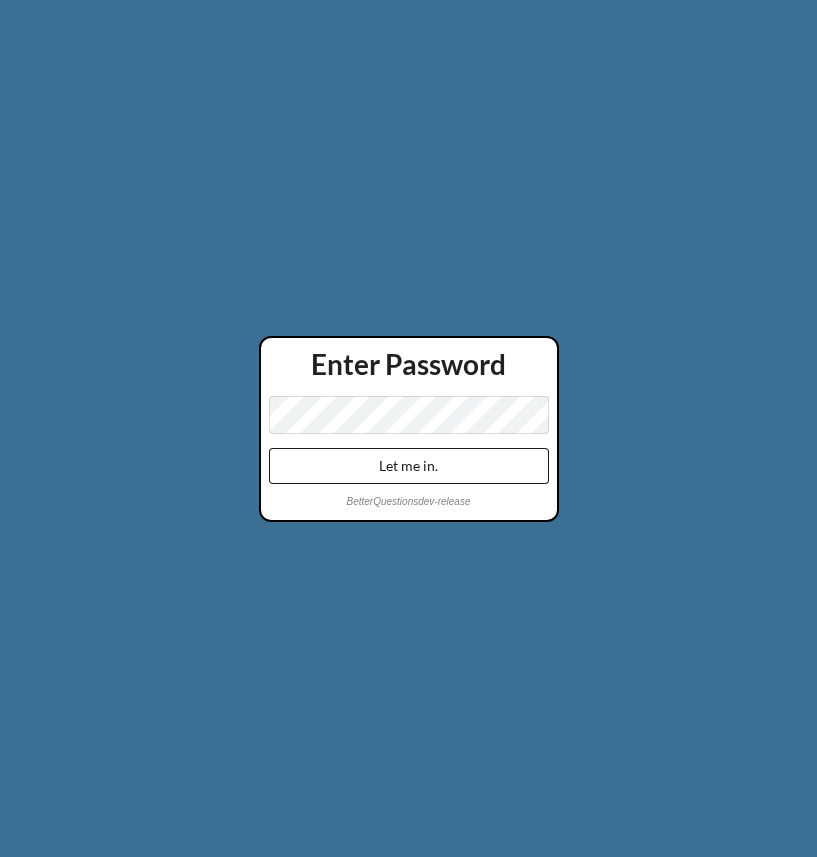 scroll, scrollTop: 0, scrollLeft: 0, axis: both 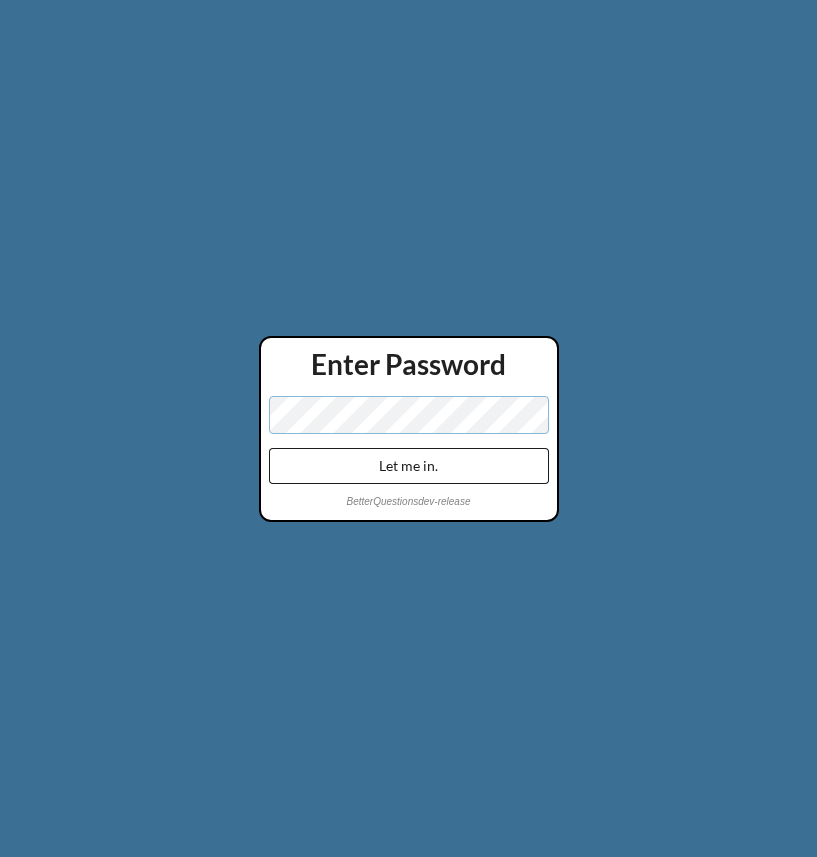 click on "Let me in." at bounding box center (409, 466) 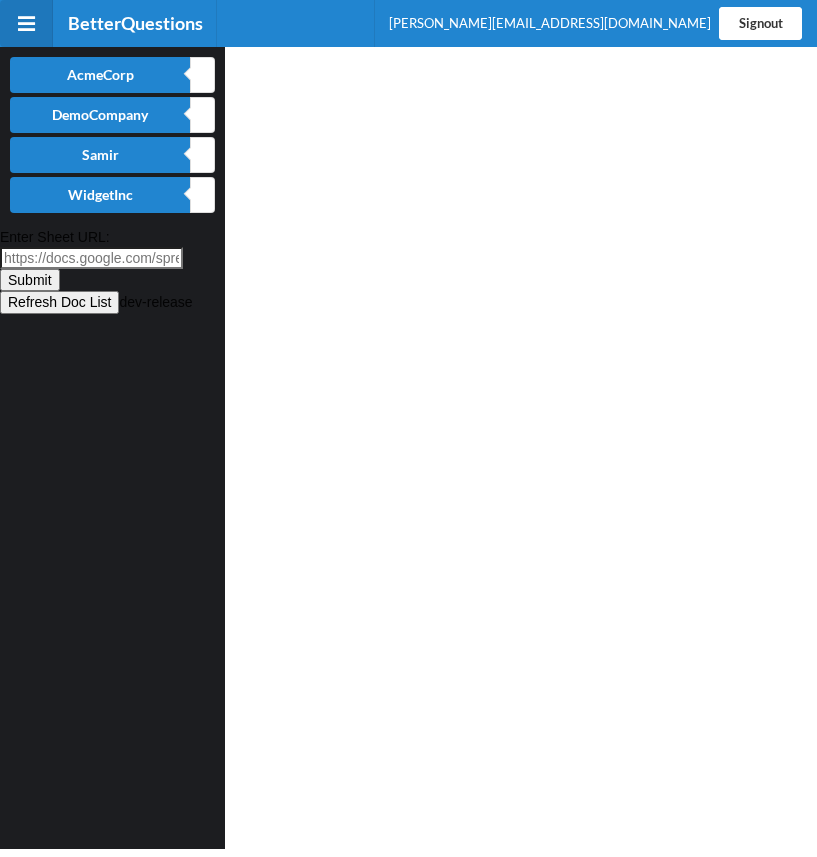 click on "Signout" at bounding box center [760, 23] 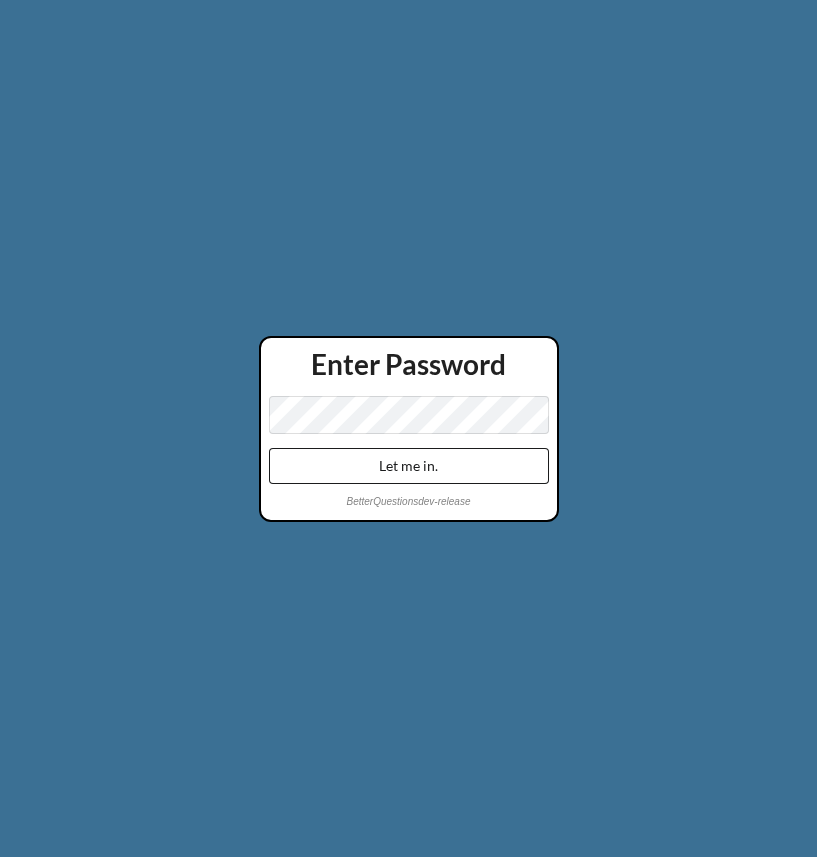 scroll, scrollTop: 0, scrollLeft: 0, axis: both 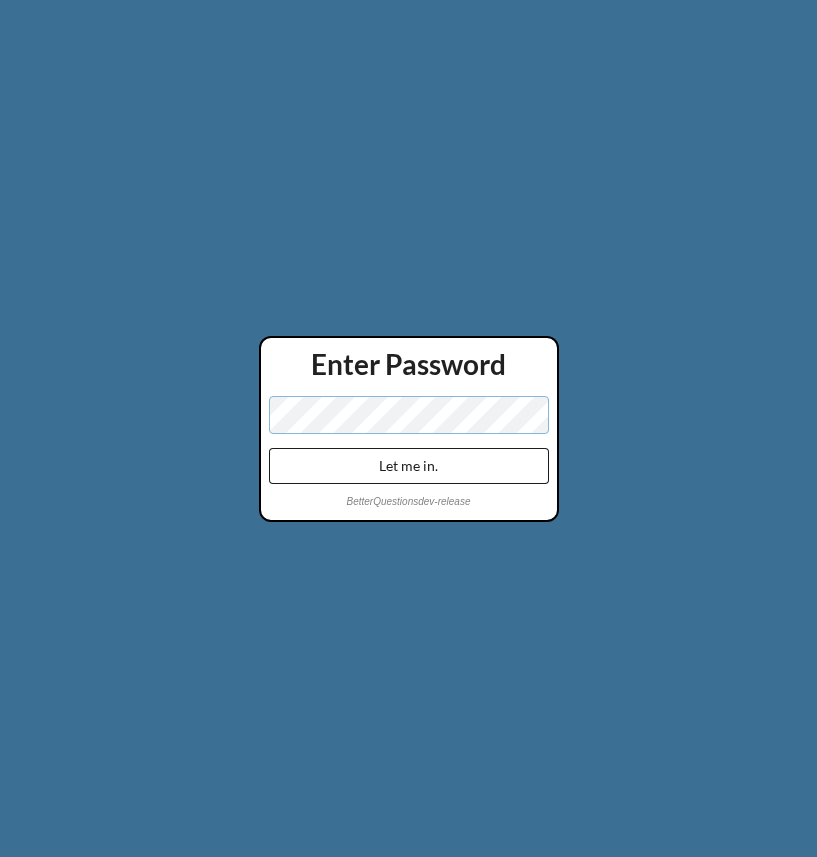 click on "Let me in." at bounding box center (409, 466) 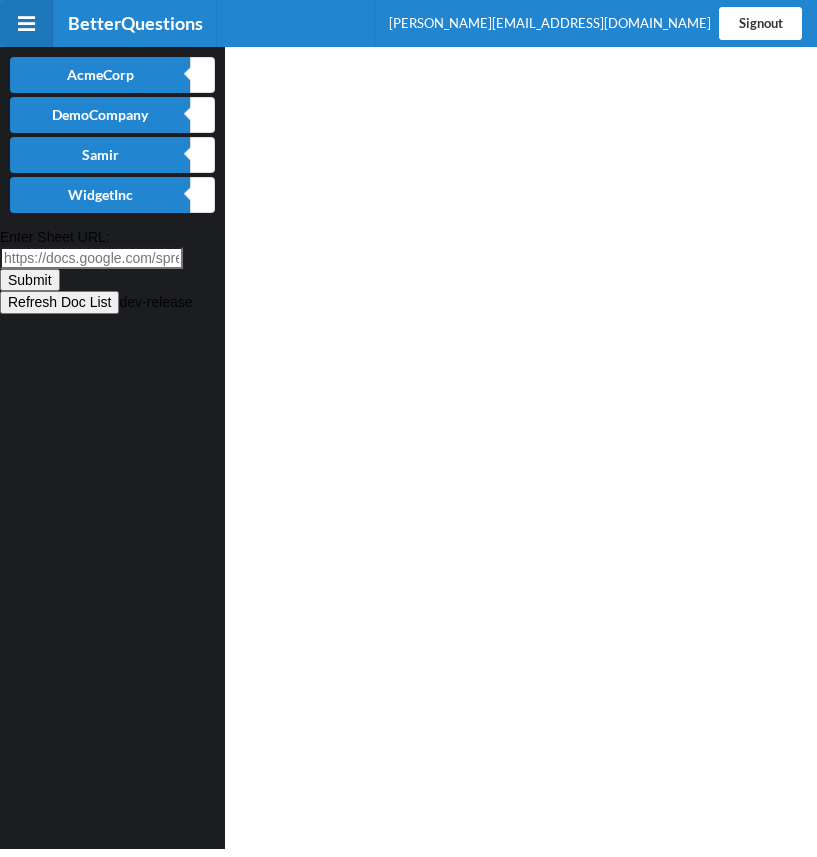 click on "Signout" at bounding box center [760, 23] 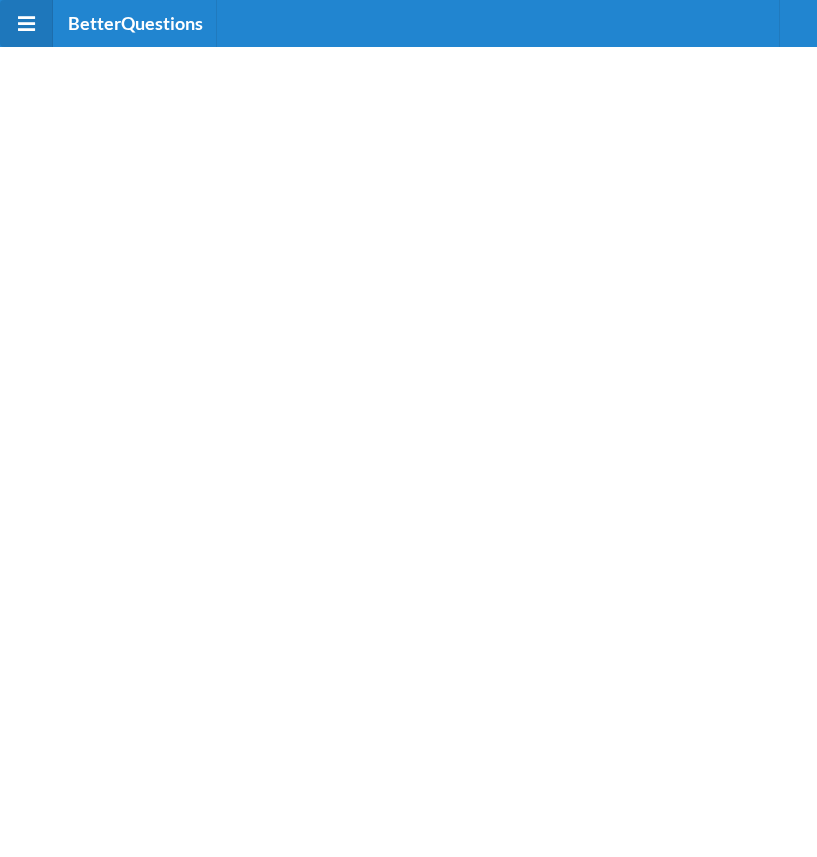 click at bounding box center (26, 24) 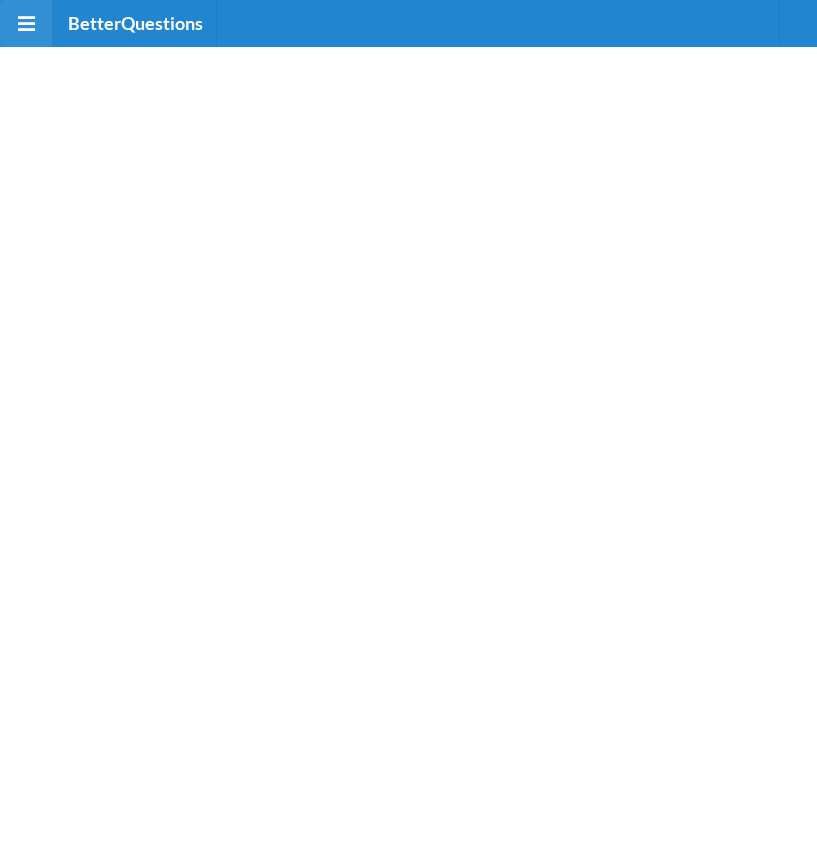 click at bounding box center (26, 24) 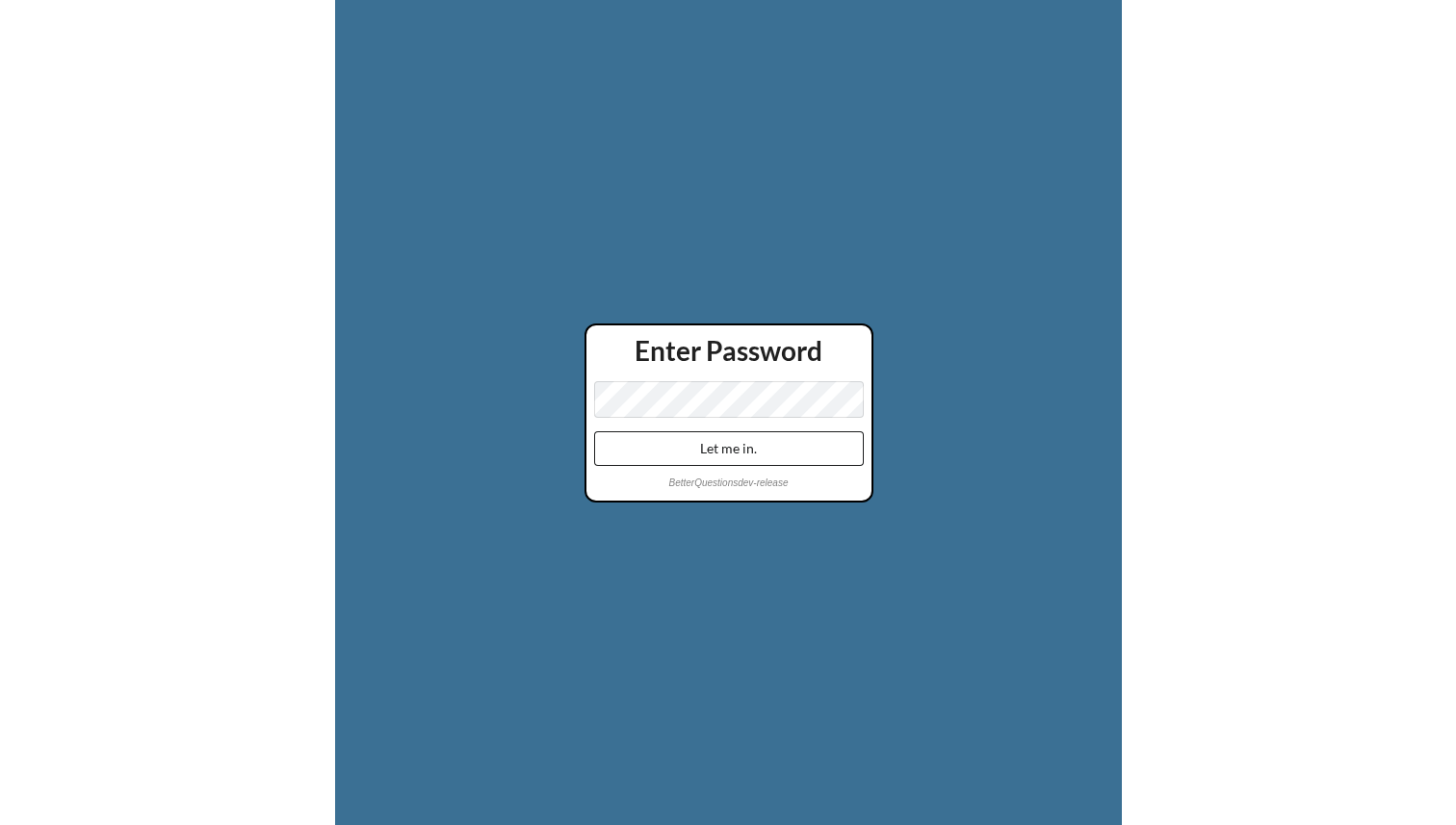 scroll, scrollTop: 0, scrollLeft: 0, axis: both 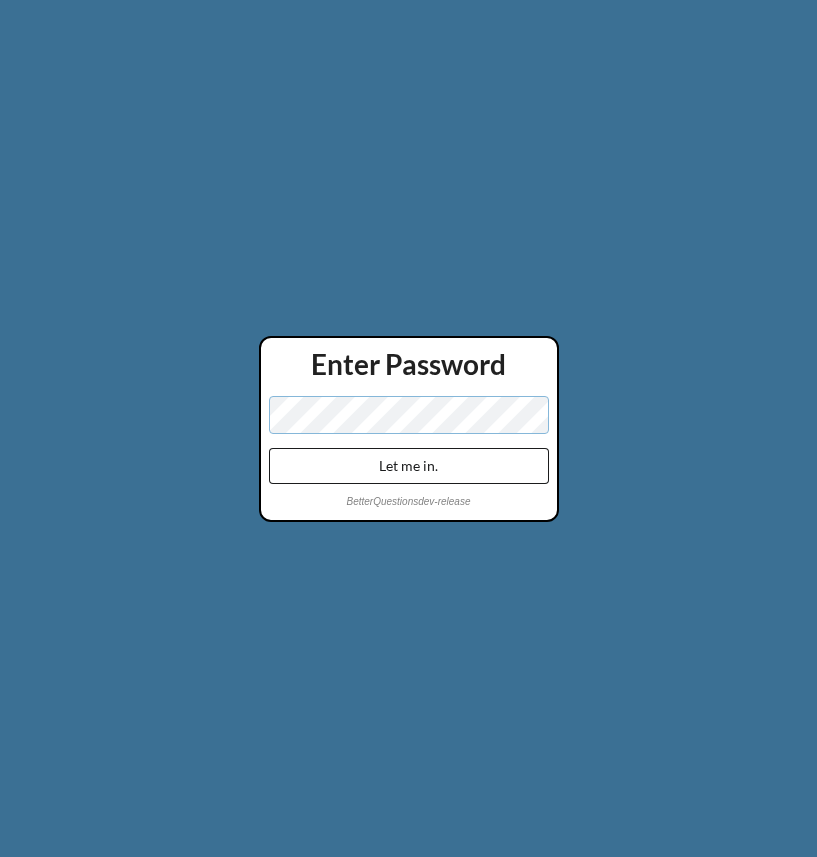 click on "Let me in." at bounding box center (409, 466) 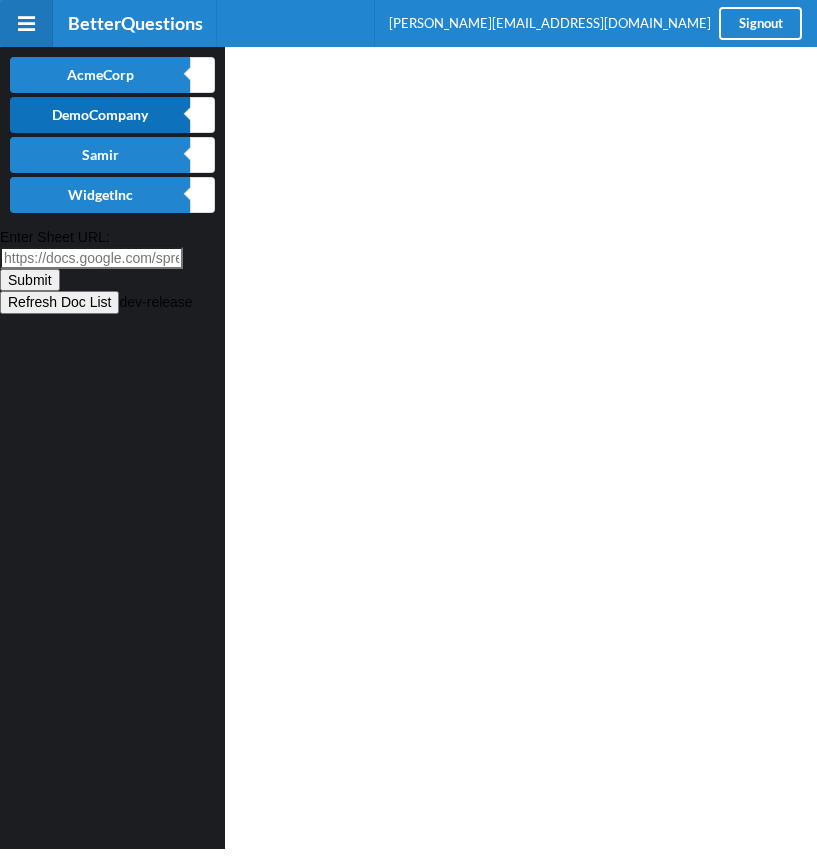 click on "DemoCompany" at bounding box center (100, 115) 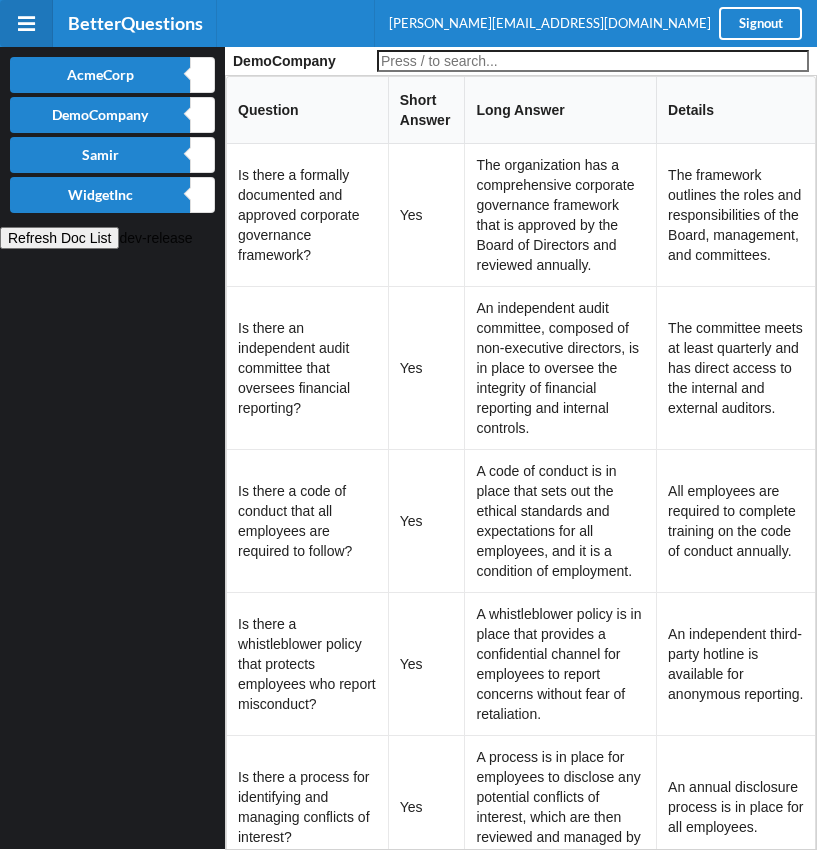 click at bounding box center [593, 61] 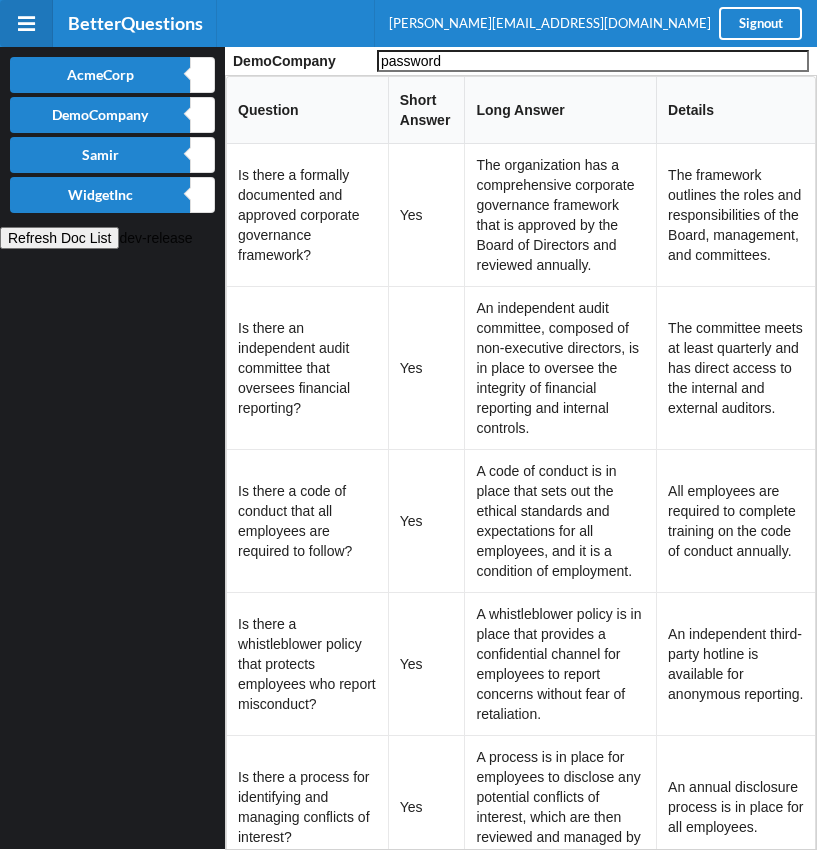 type on "password" 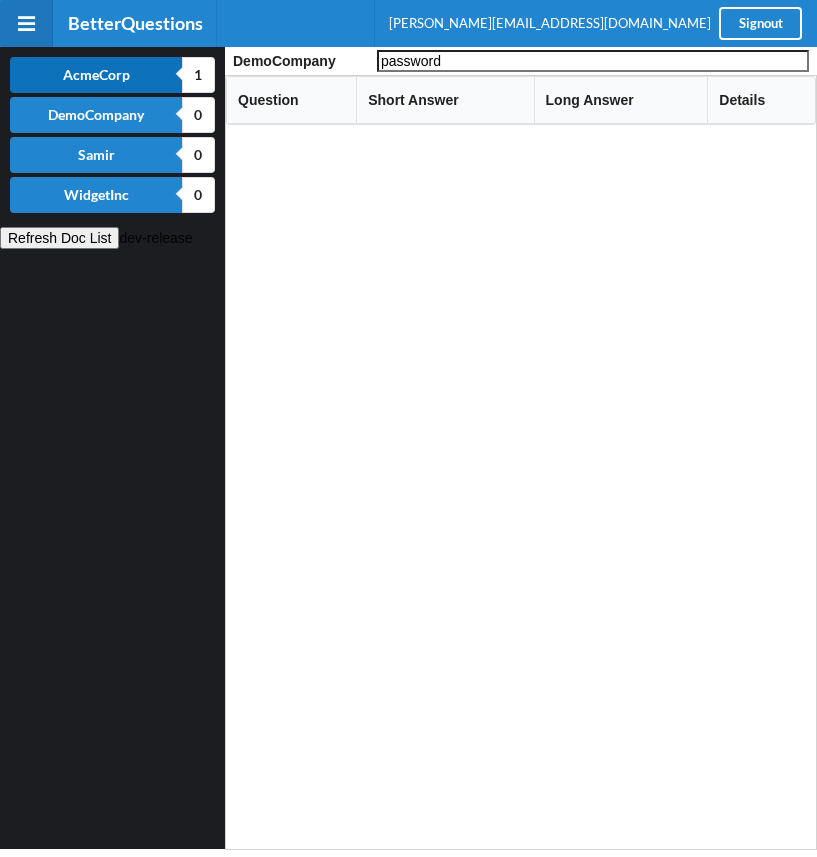 click on "AcmeCorp" at bounding box center (96, 75) 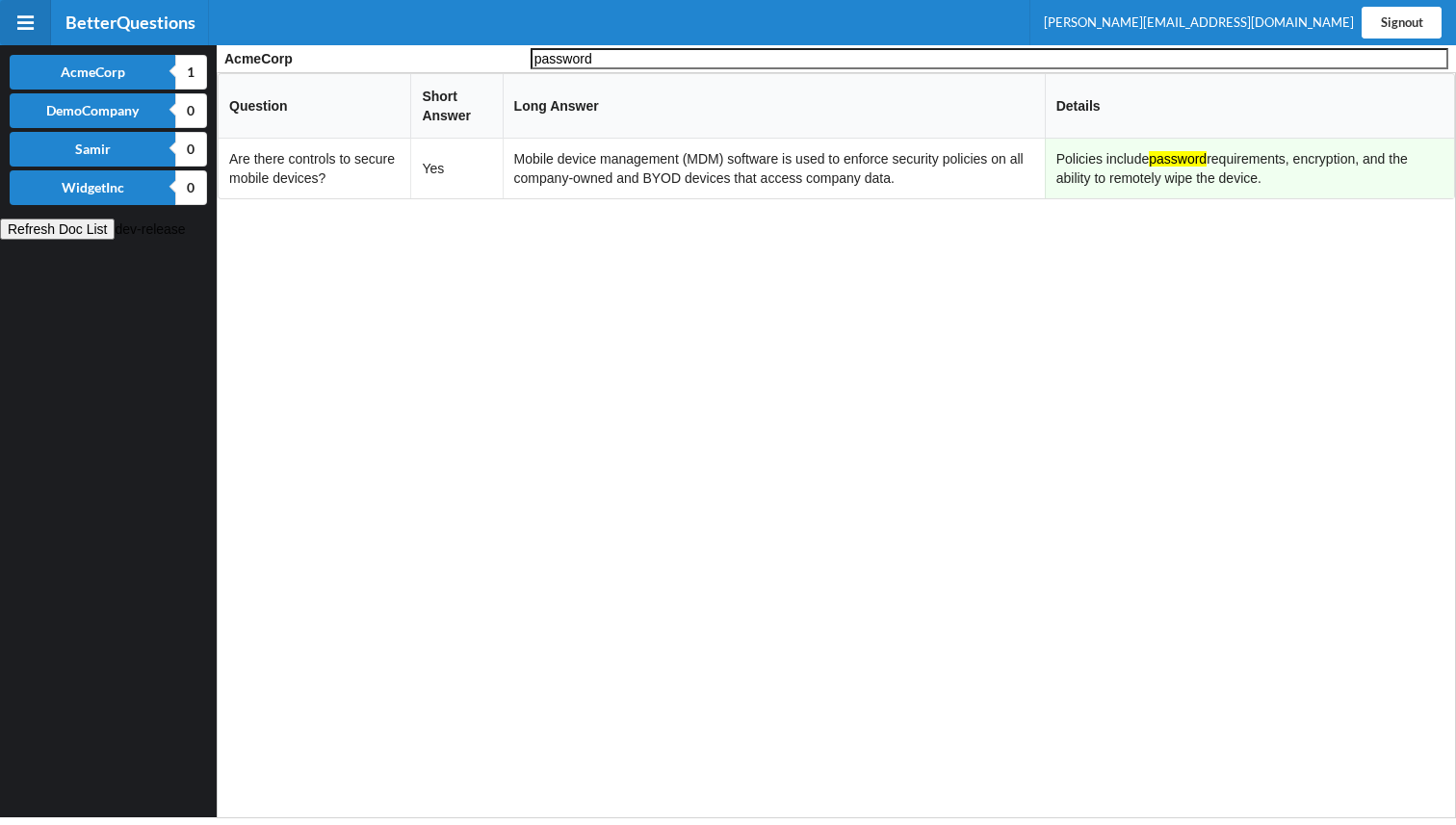 click on "Signout" at bounding box center (1401, 22) 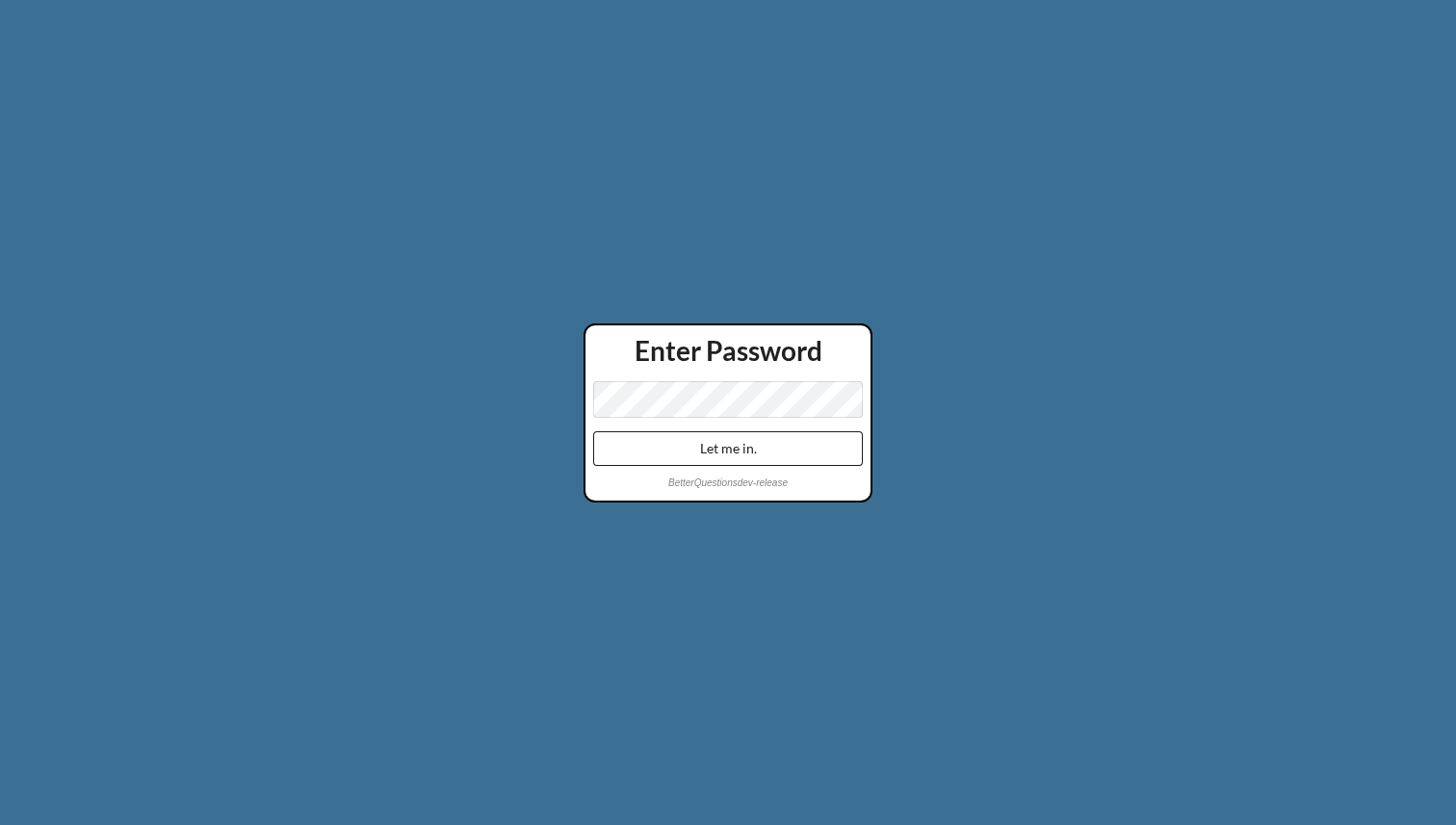 scroll, scrollTop: 0, scrollLeft: 0, axis: both 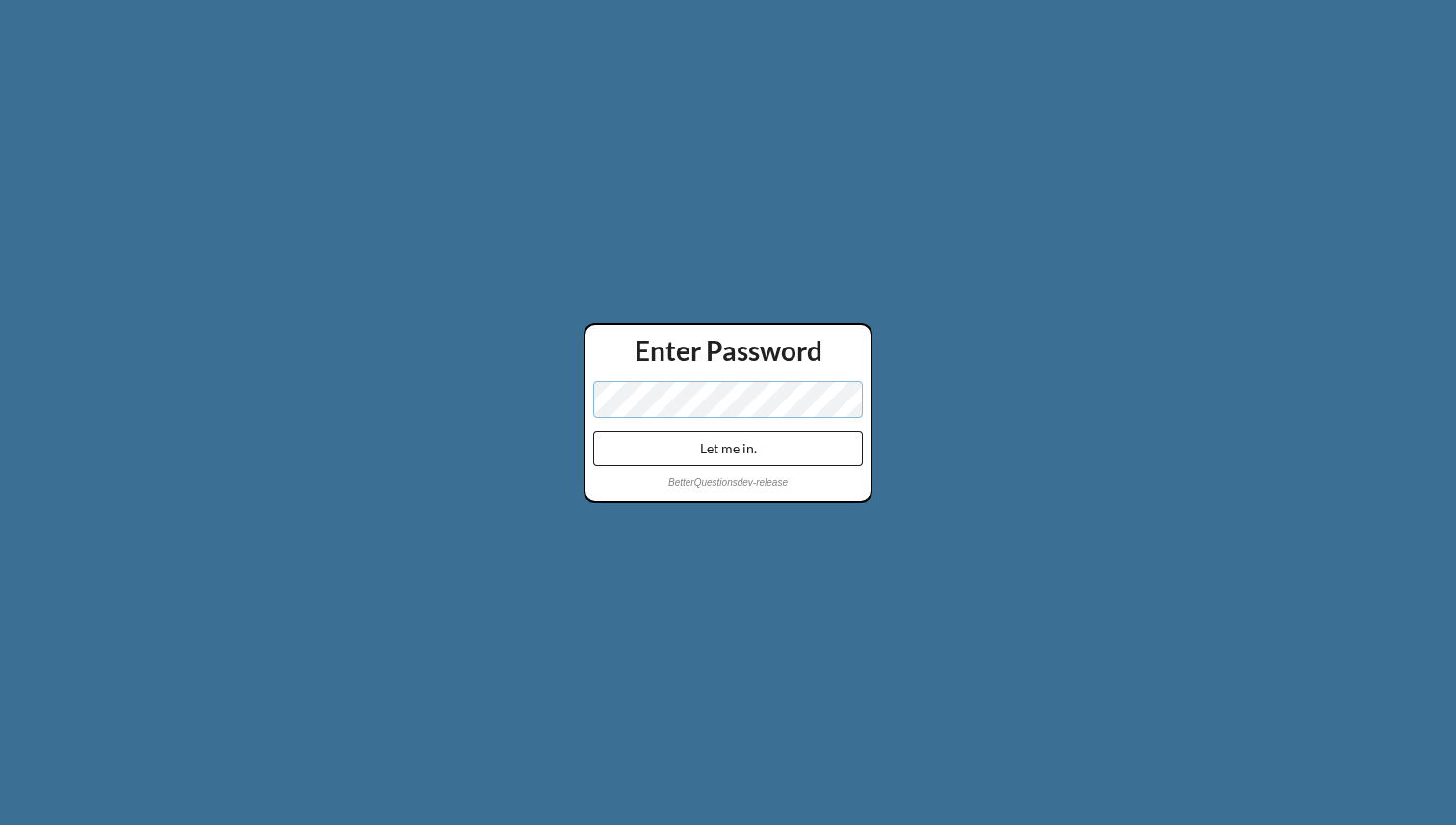 click on "Let me in." at bounding box center (728, 449) 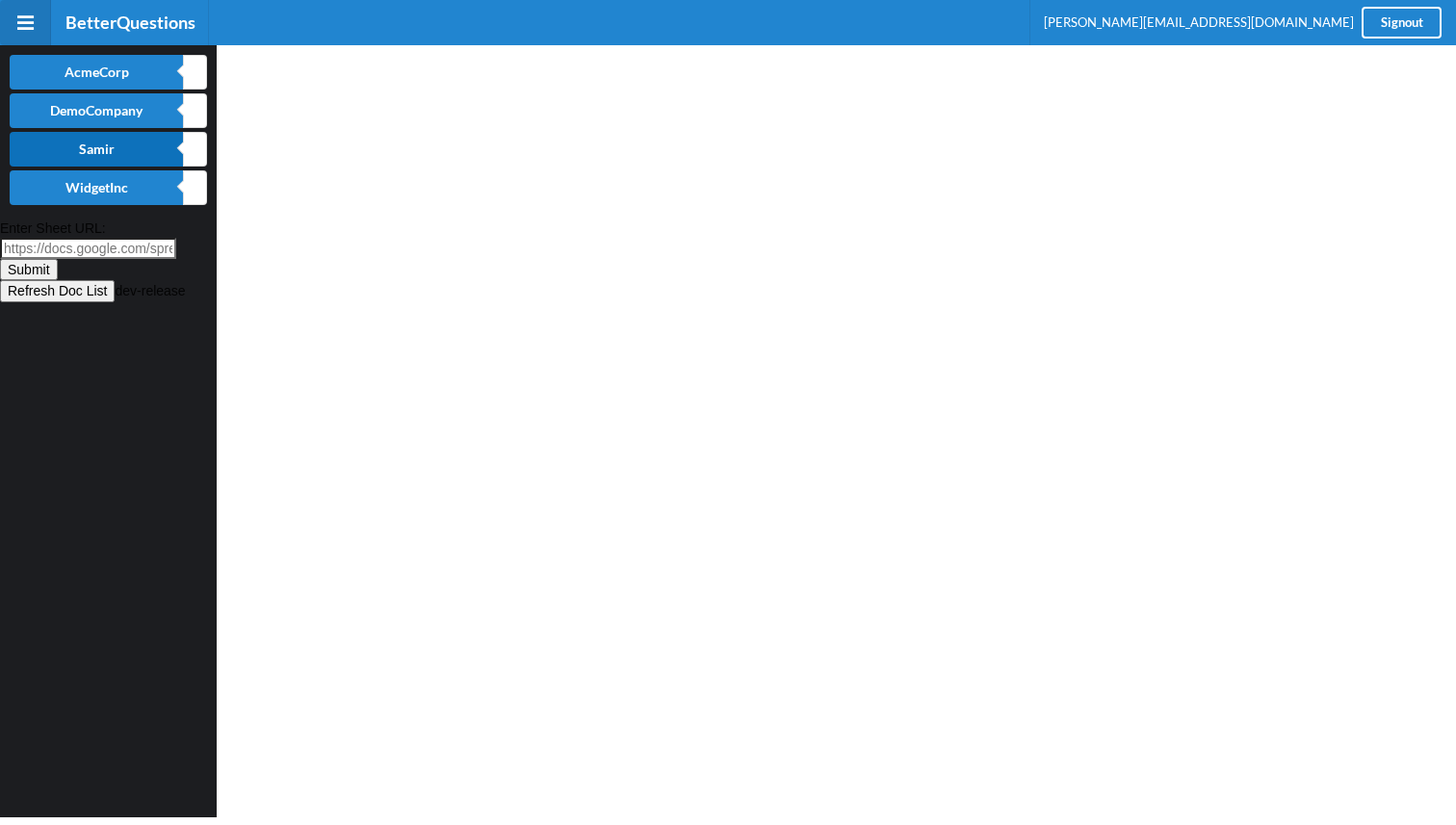 click on "Samir" at bounding box center [96, 149] 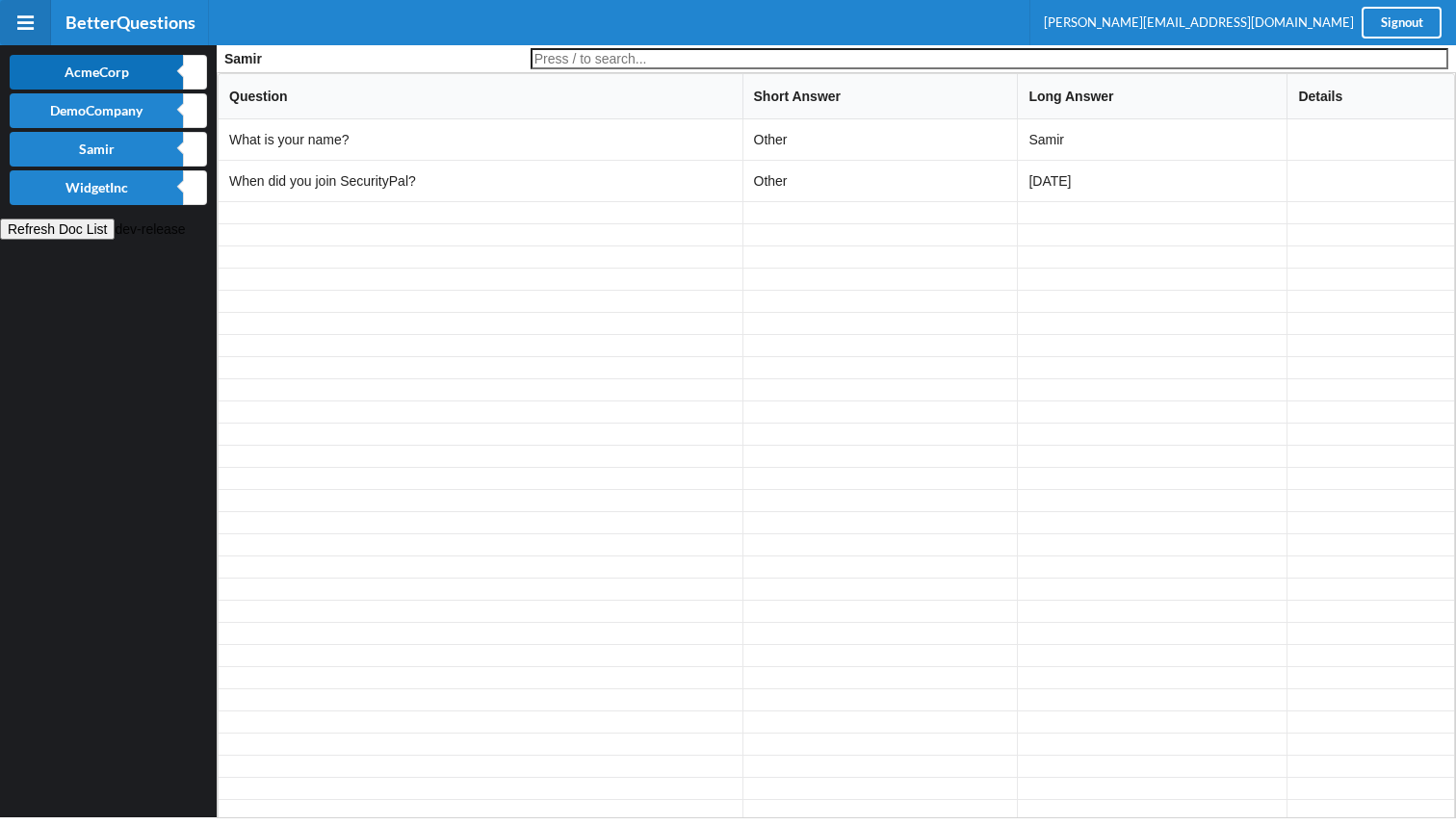 click on "AcmeCorp" at bounding box center (96, 72) 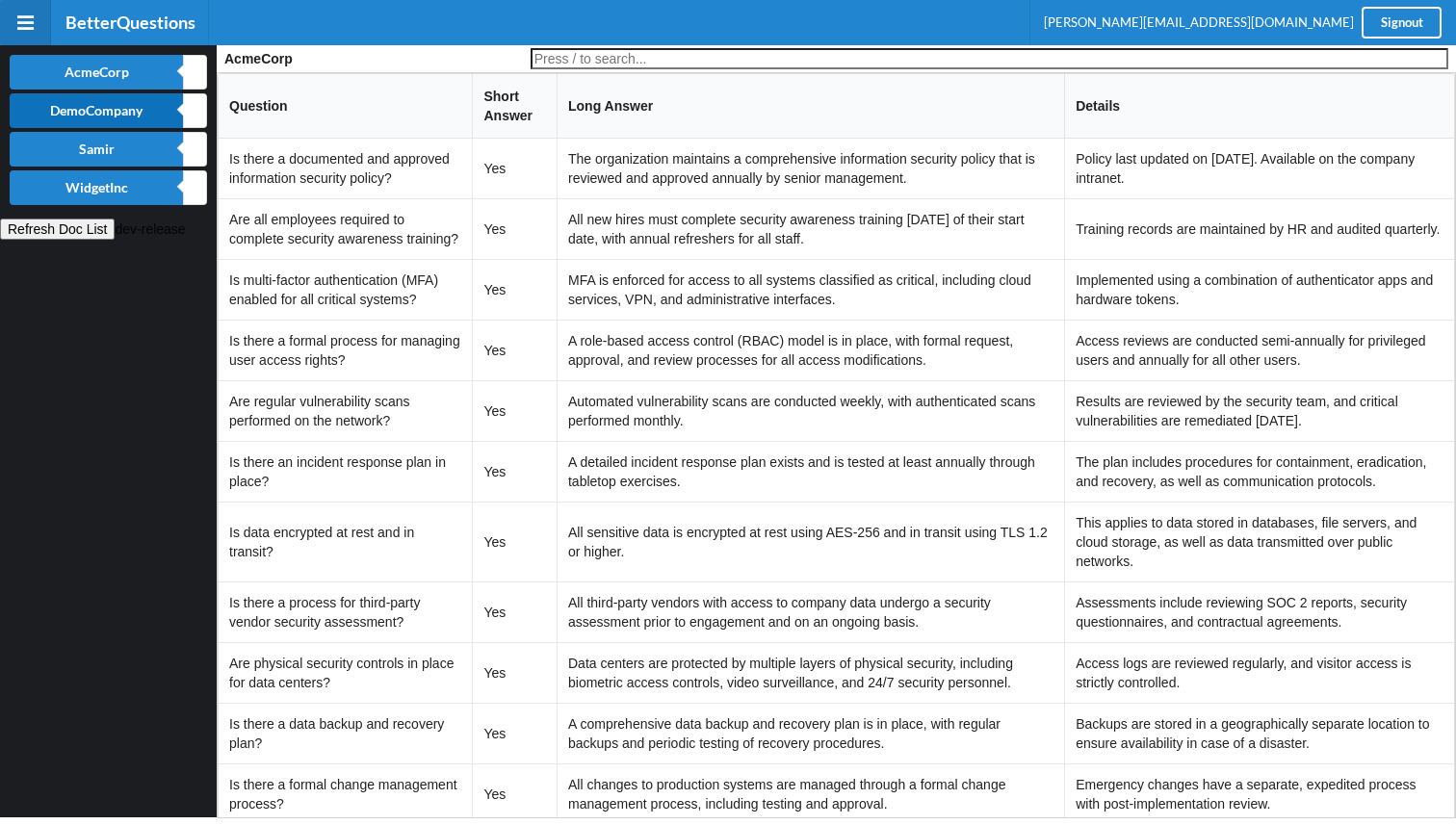 click on "DemoCompany" at bounding box center [96, 111] 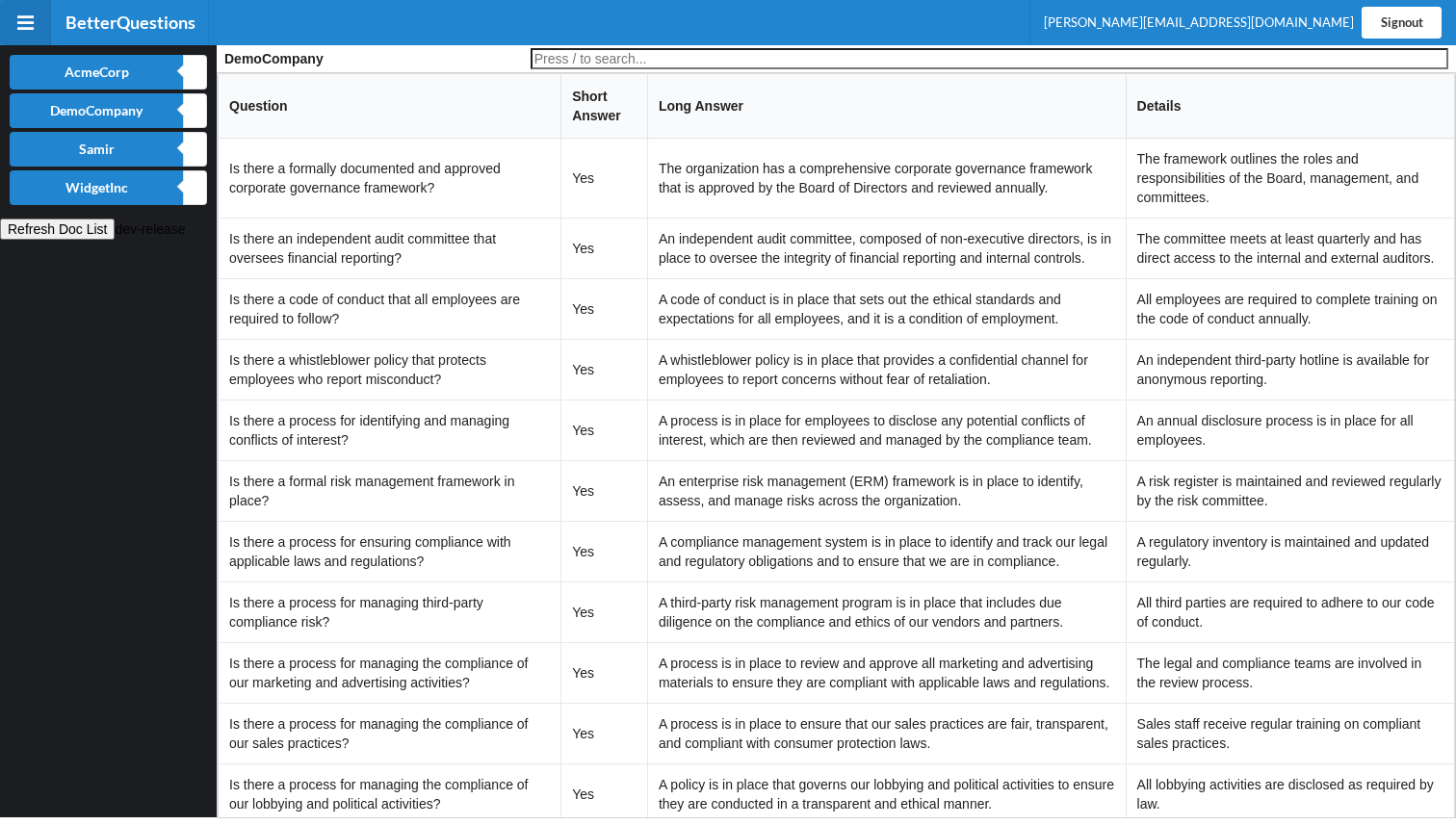 click on "Signout" at bounding box center (1401, 22) 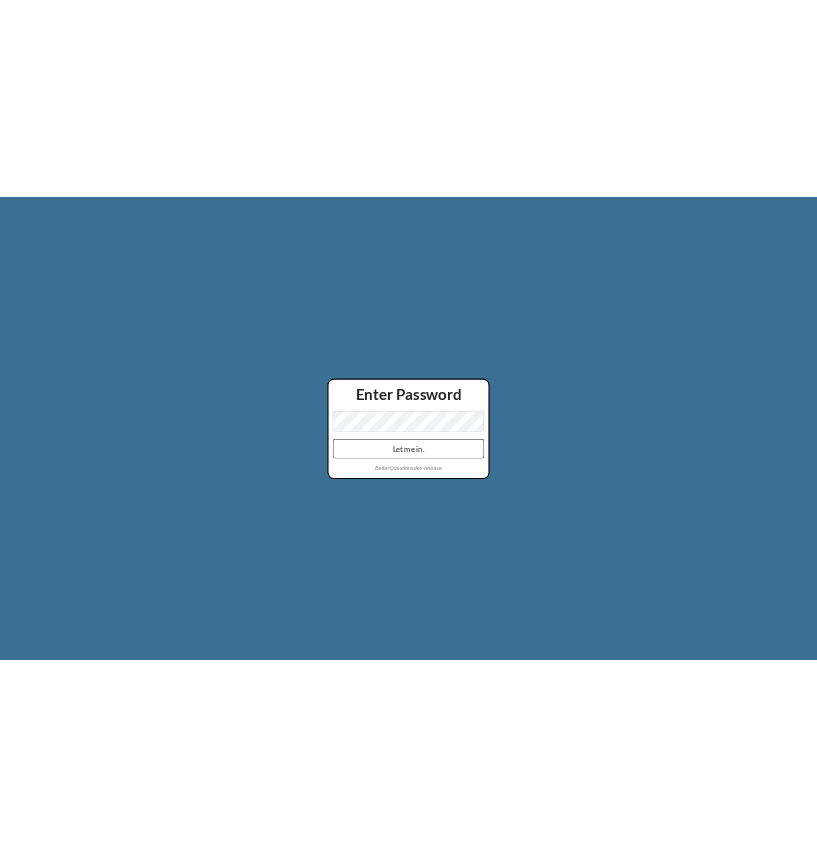 scroll, scrollTop: 0, scrollLeft: 0, axis: both 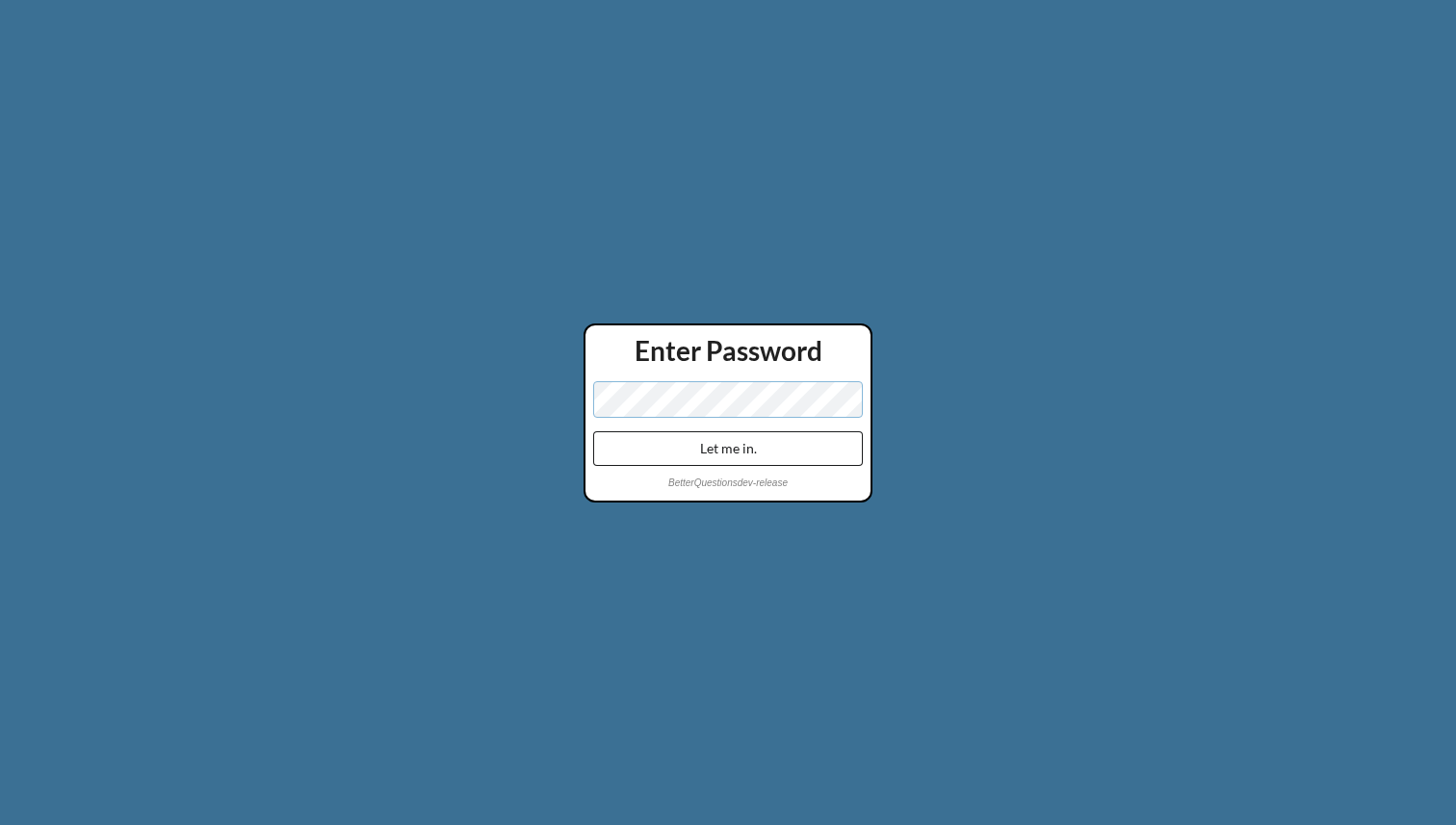 click on "Let me in." at bounding box center [728, 449] 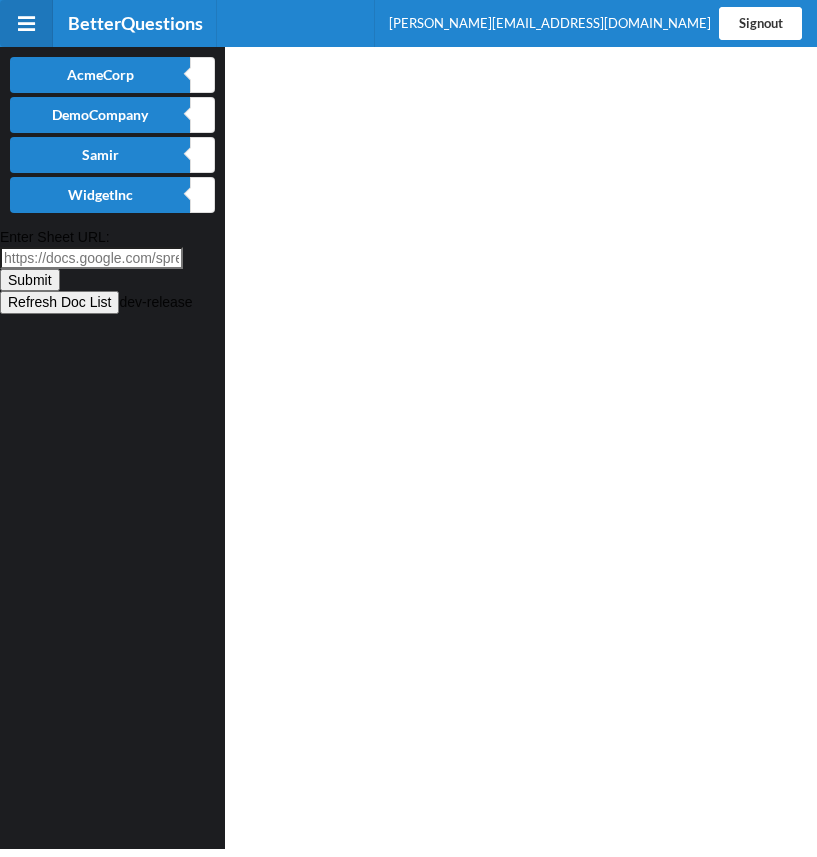 click on "Signout" at bounding box center (760, 23) 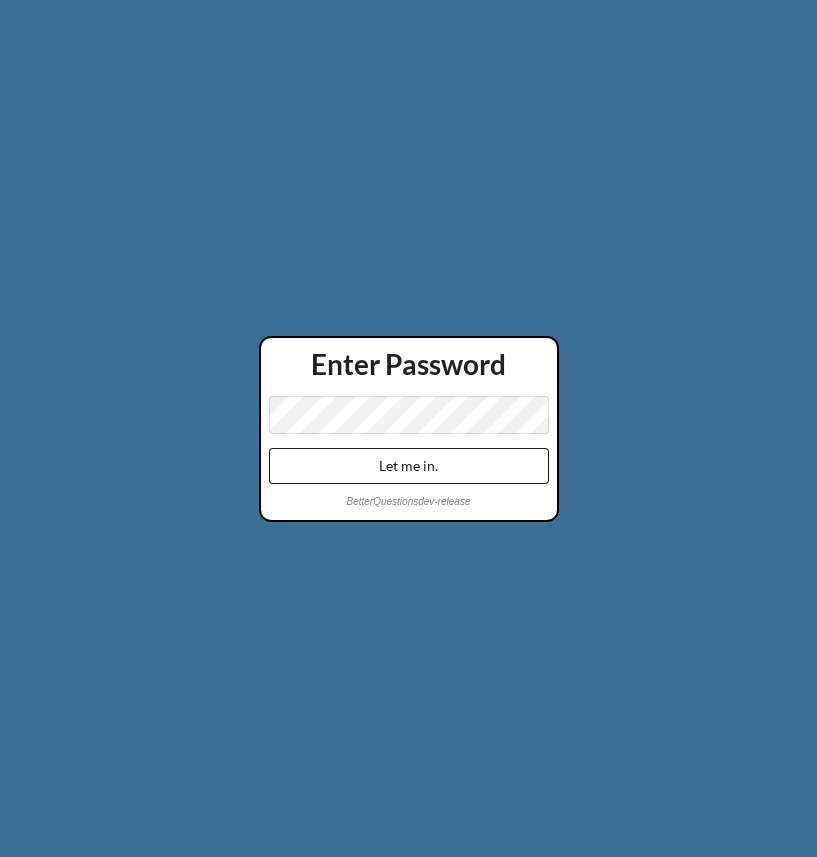 scroll, scrollTop: 0, scrollLeft: 0, axis: both 